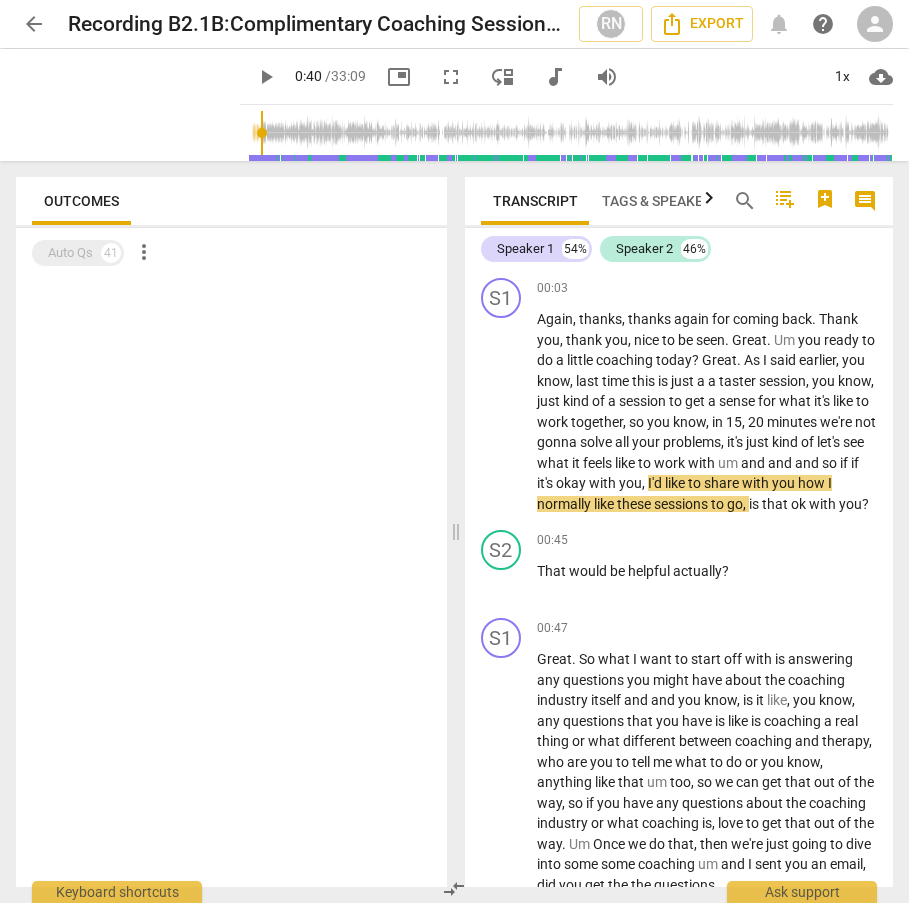 scroll, scrollTop: 0, scrollLeft: 0, axis: both 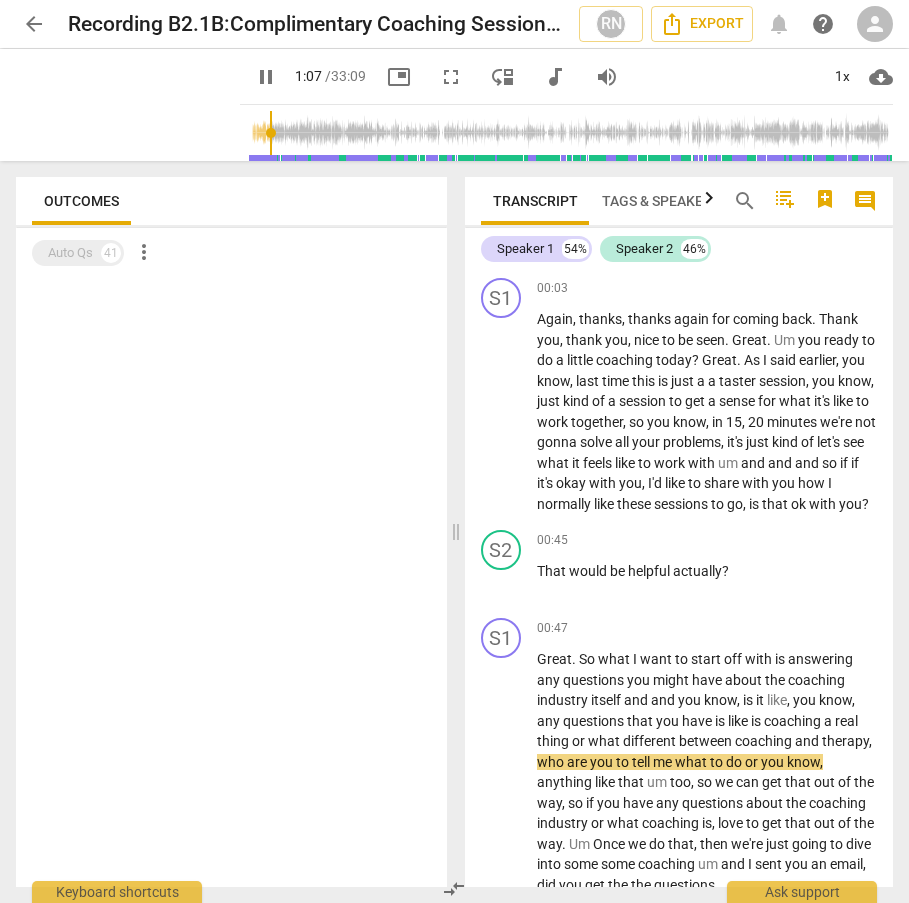 click at bounding box center [570, 133] 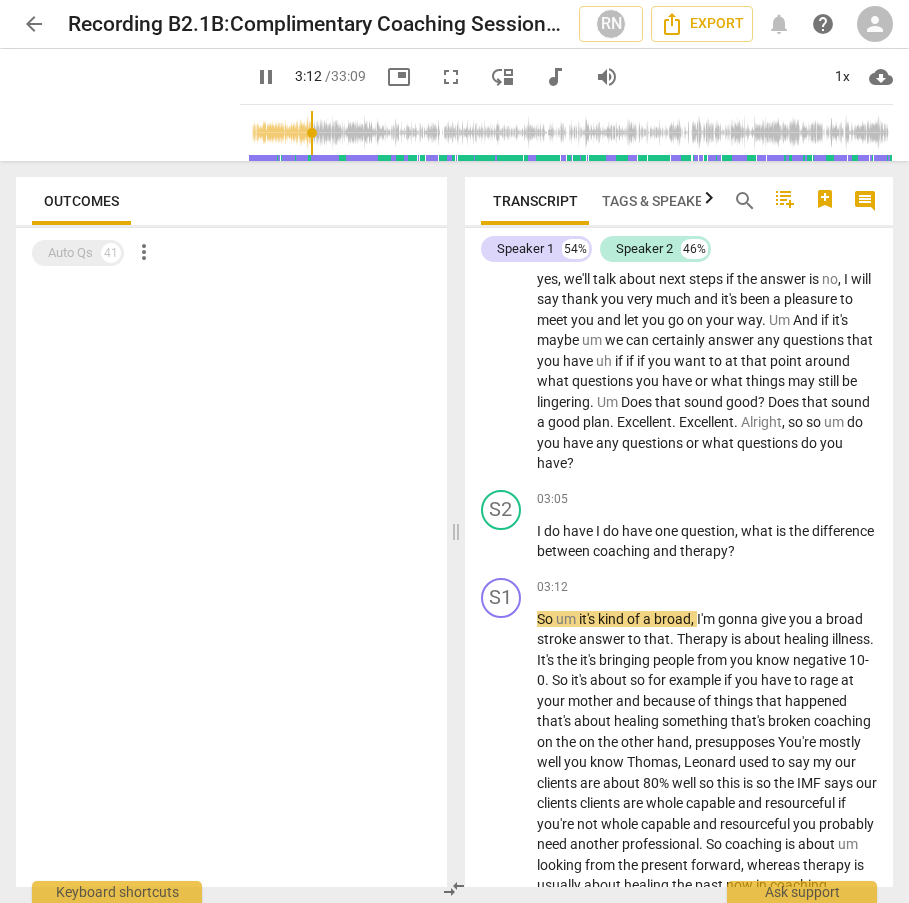 scroll, scrollTop: 1653, scrollLeft: 0, axis: vertical 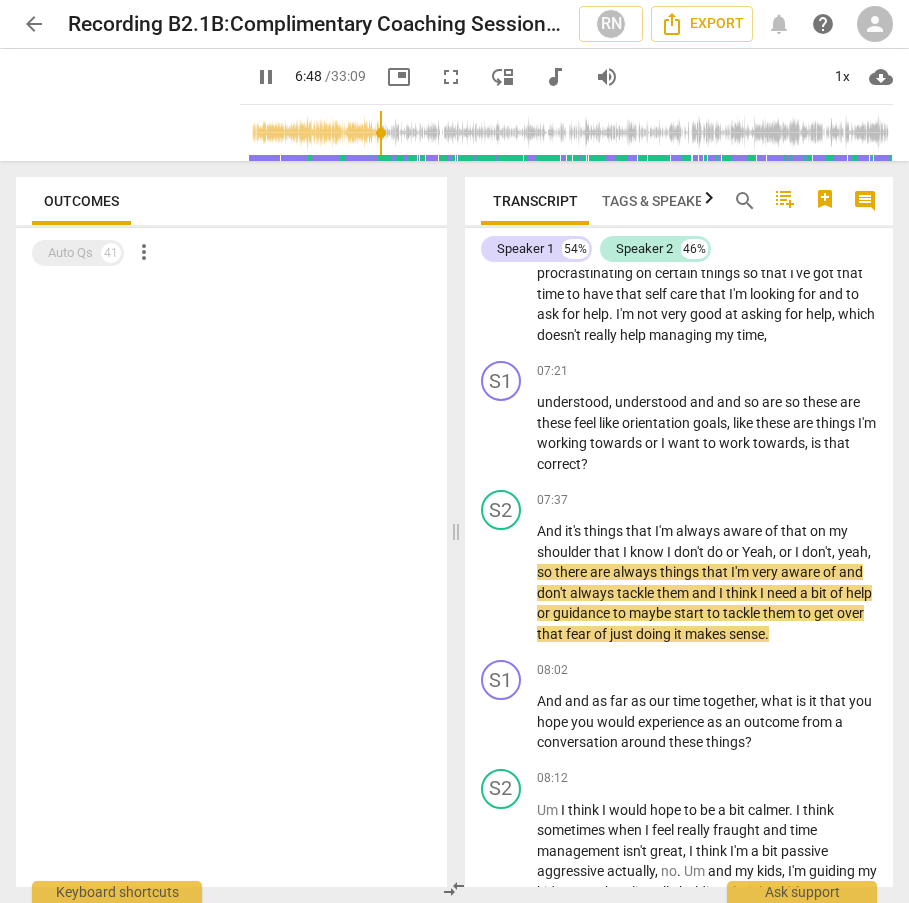 click at bounding box center [570, 133] 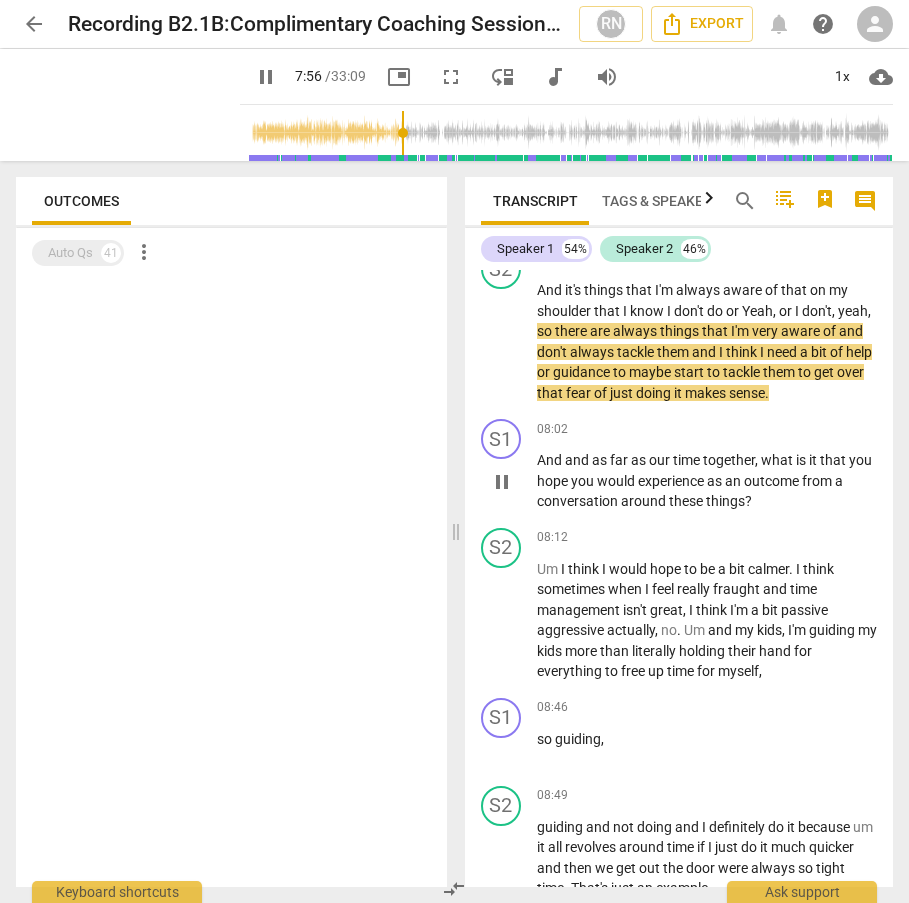 scroll, scrollTop: 3440, scrollLeft: 0, axis: vertical 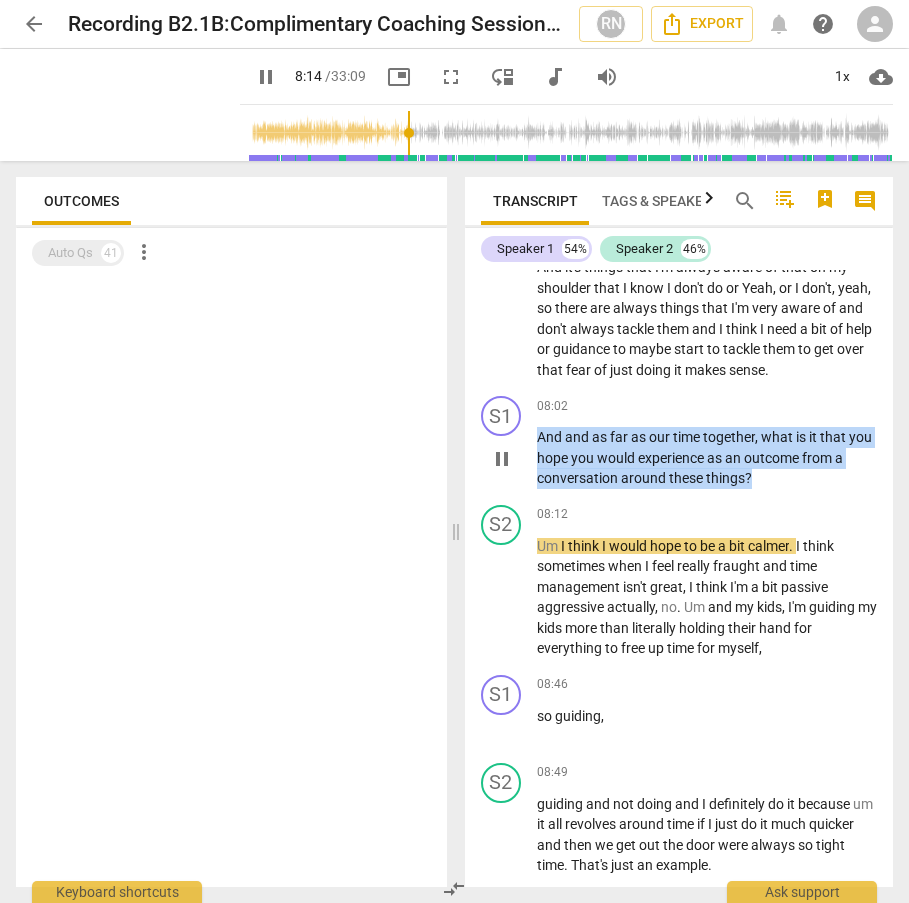 drag, startPoint x: 539, startPoint y: 457, endPoint x: 830, endPoint y: 492, distance: 293.09726 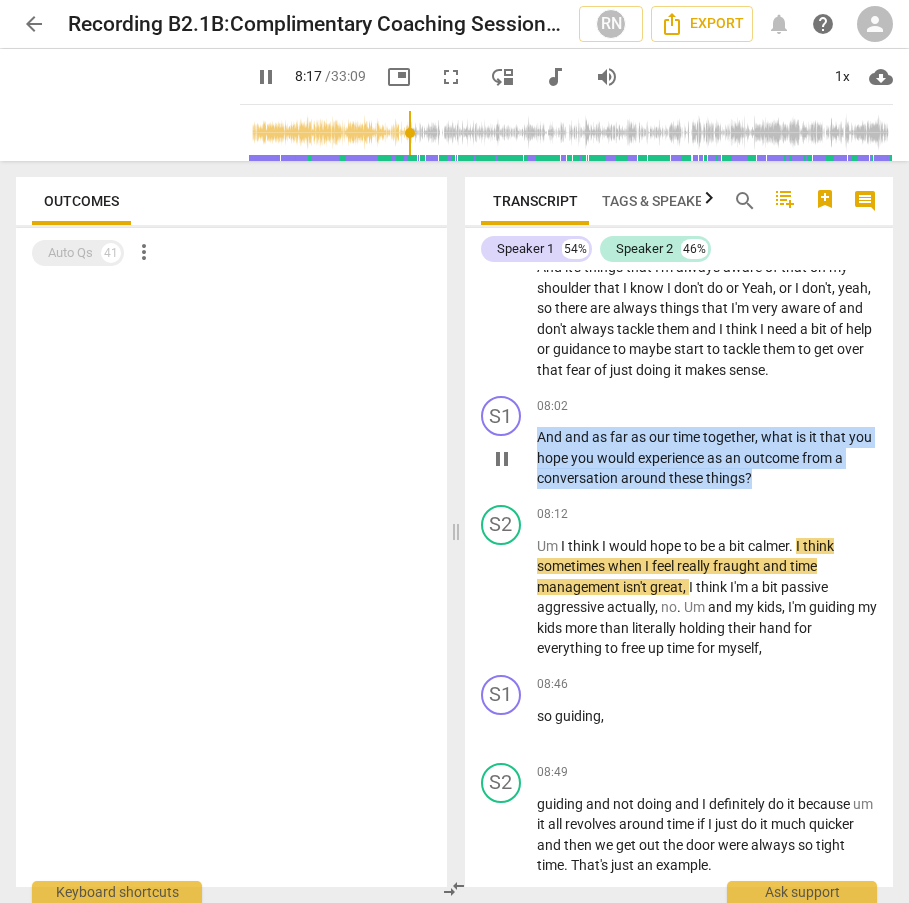 copy on "And and as far as our time together , what is it that you hope you would experience as an outcome from a conversation around these things ?" 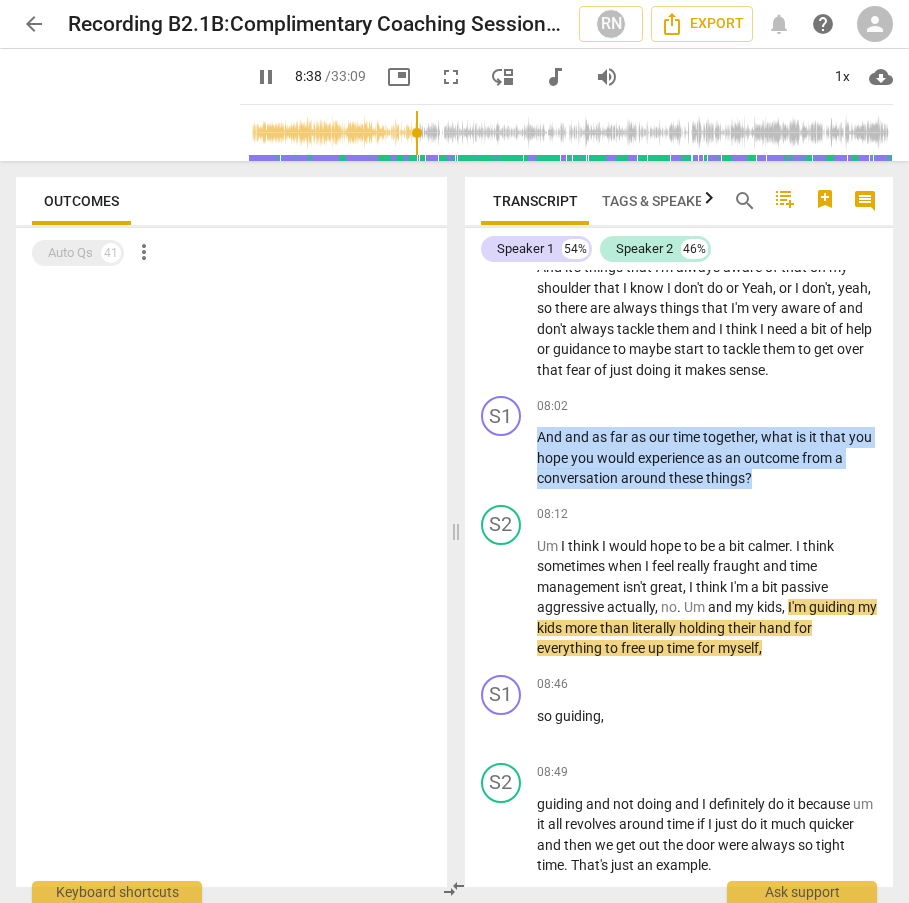 click at bounding box center (570, 133) 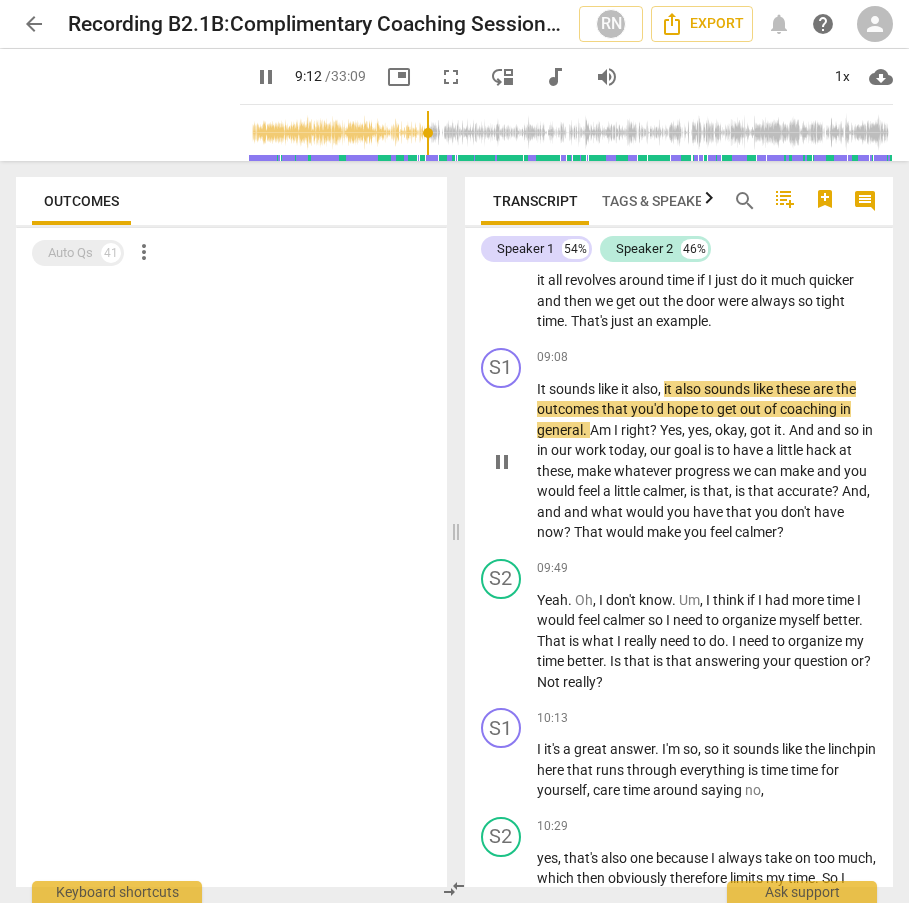 scroll, scrollTop: 3989, scrollLeft: 0, axis: vertical 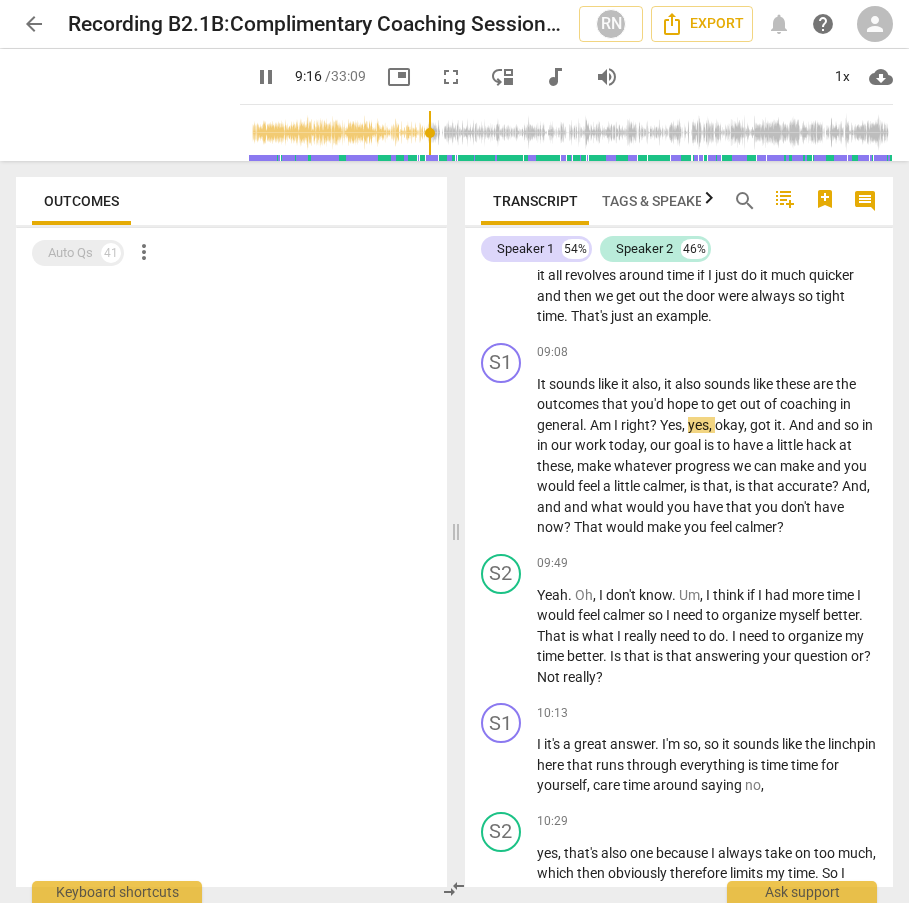 click at bounding box center [570, 133] 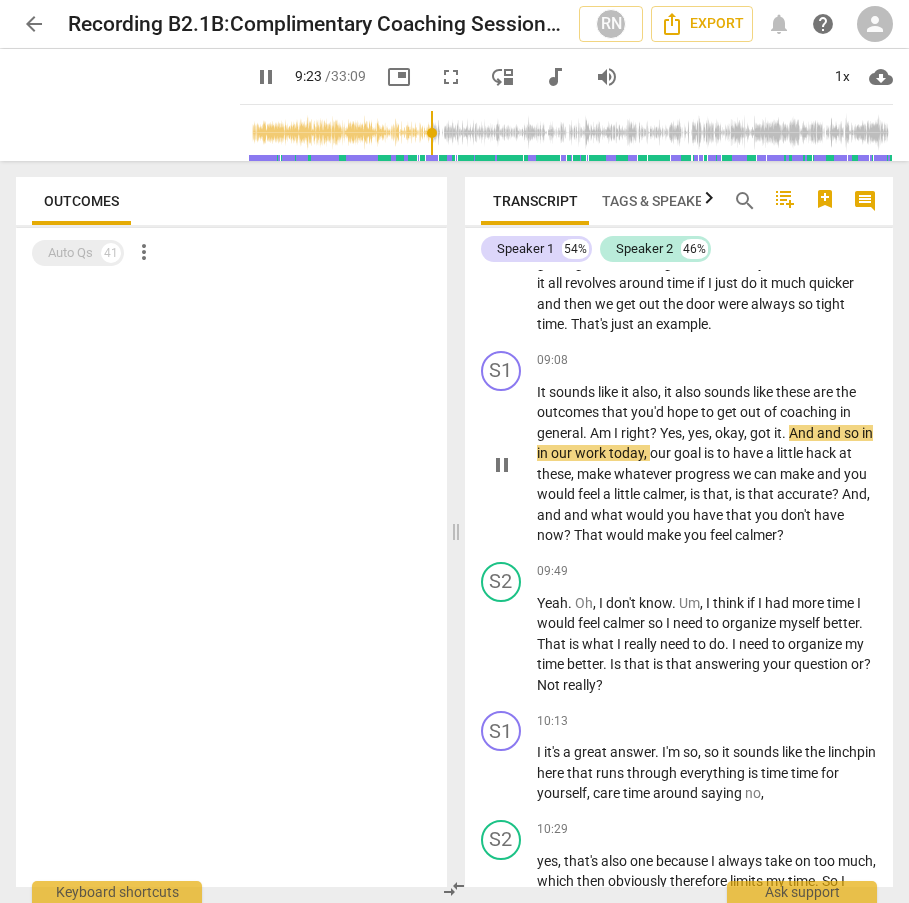 scroll, scrollTop: 4052, scrollLeft: 0, axis: vertical 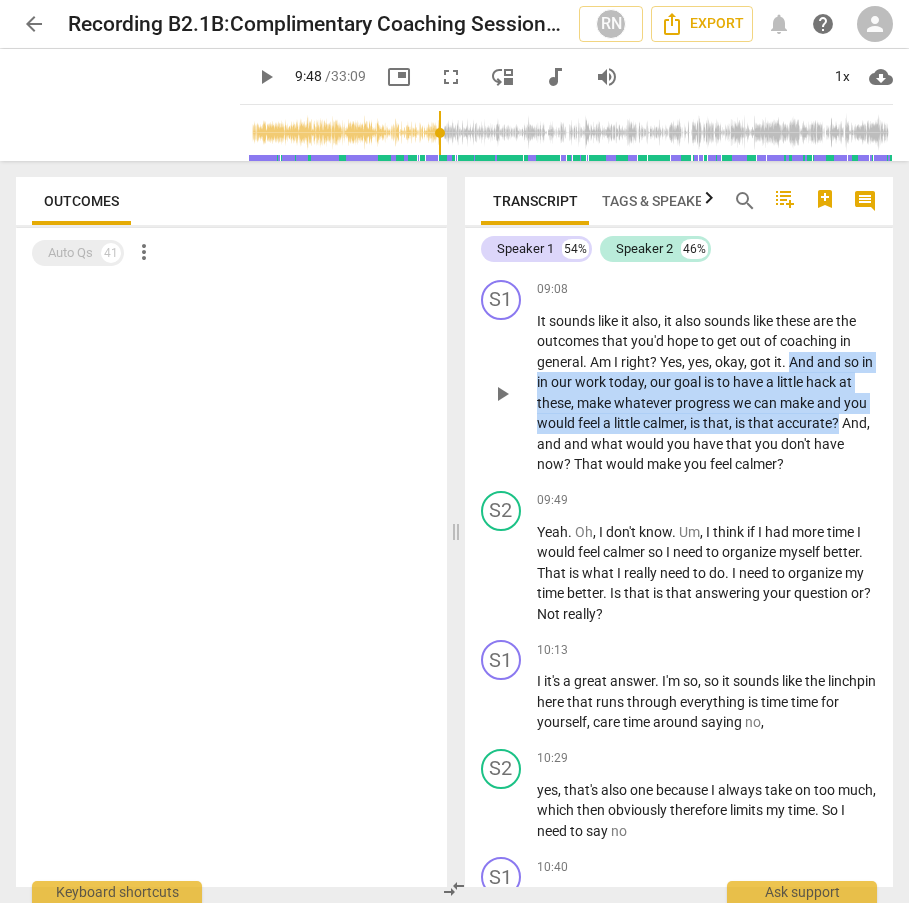 drag, startPoint x: 792, startPoint y: 383, endPoint x: 754, endPoint y: 441, distance: 69.339745 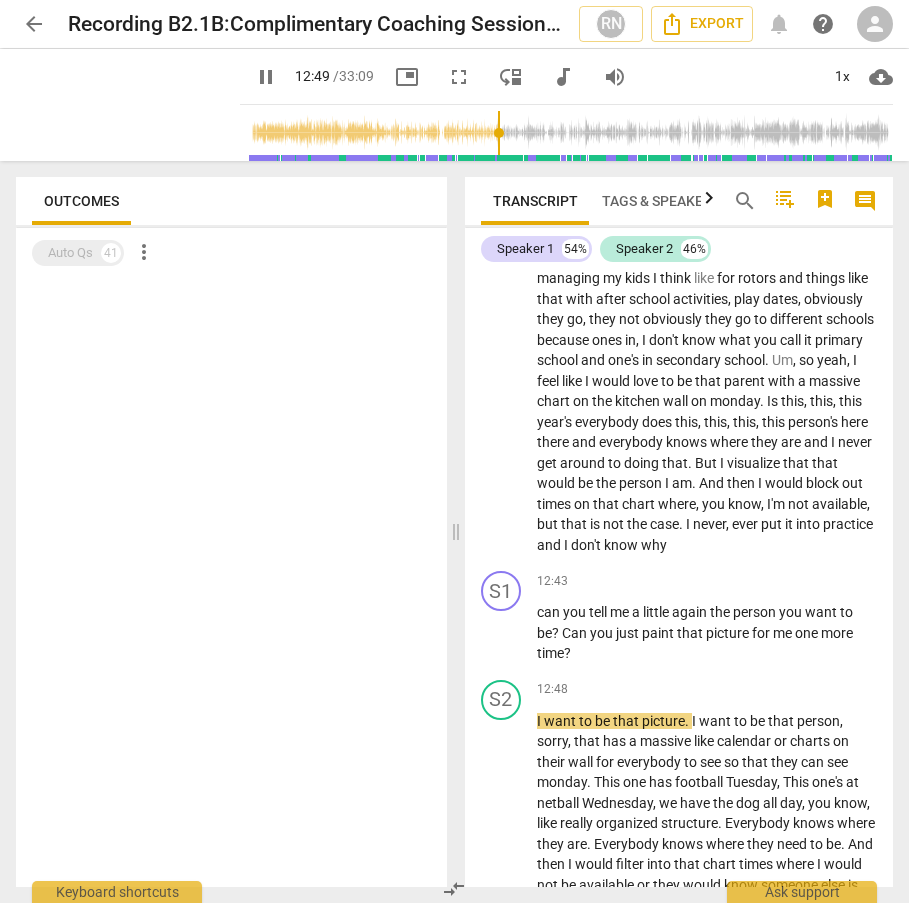 scroll, scrollTop: 5212, scrollLeft: 0, axis: vertical 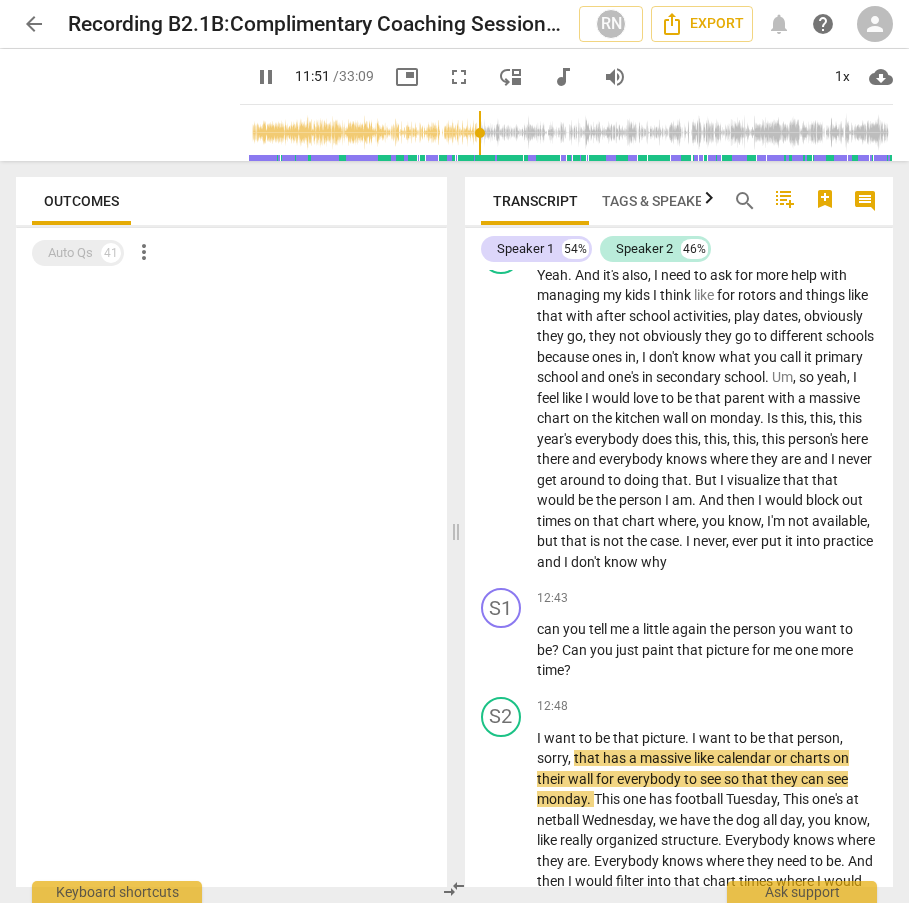 click at bounding box center [570, 133] 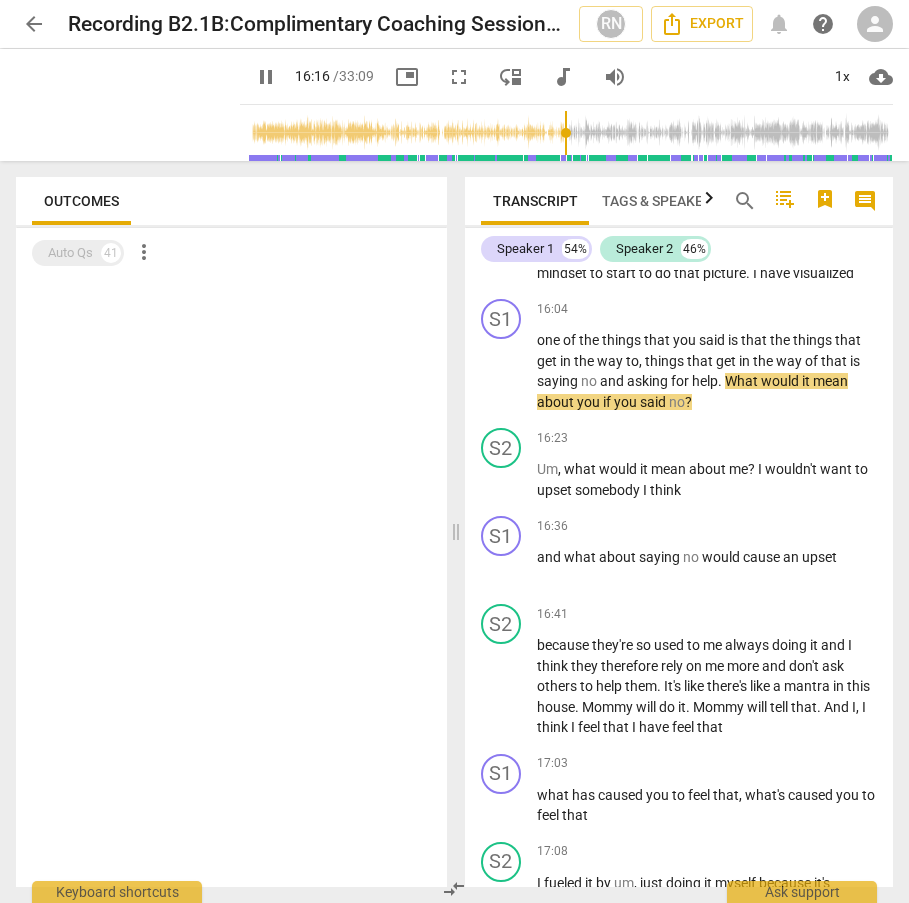 scroll, scrollTop: 6795, scrollLeft: 0, axis: vertical 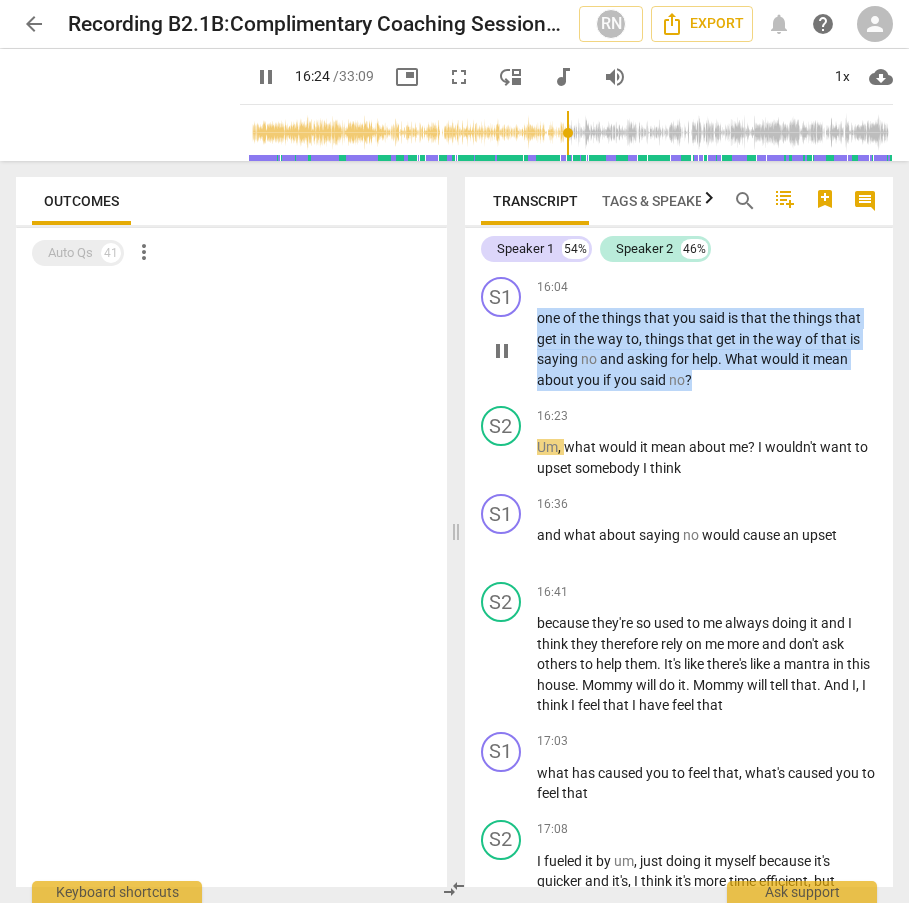 drag, startPoint x: 540, startPoint y: 396, endPoint x: 725, endPoint y: 474, distance: 200.77101 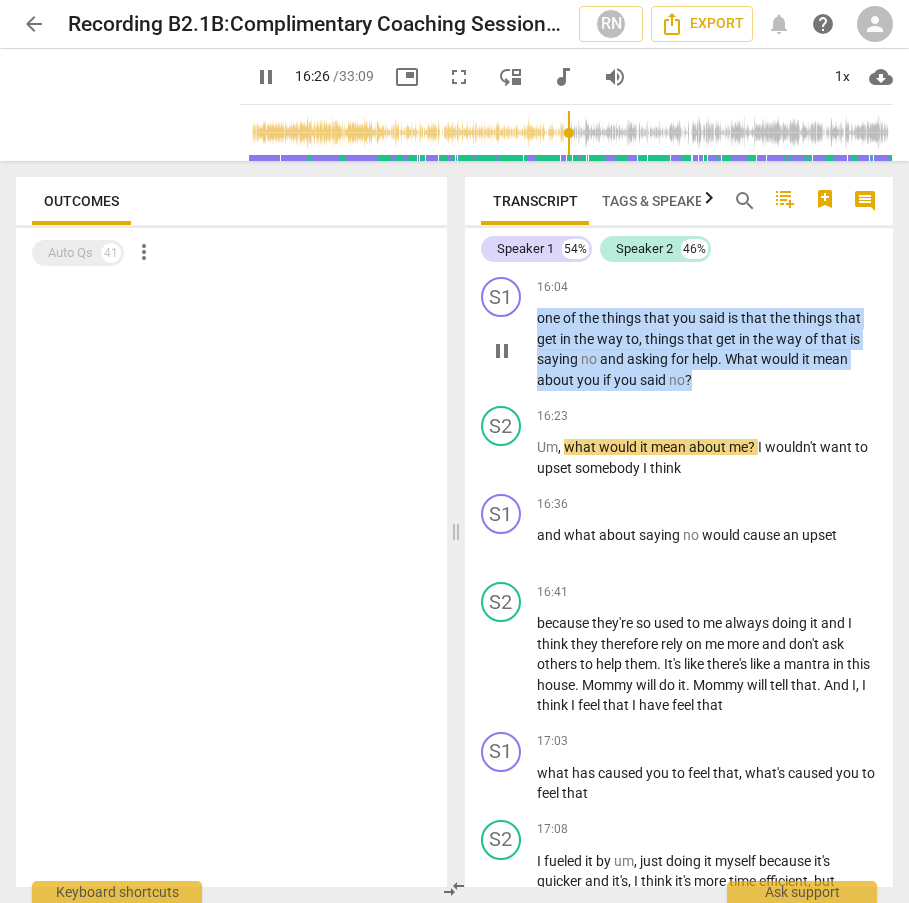 copy on "one of the things that you said is that the things that get in the way to , things that get in the way of that is saying no and asking for help . What would it mean about you if you said no ?" 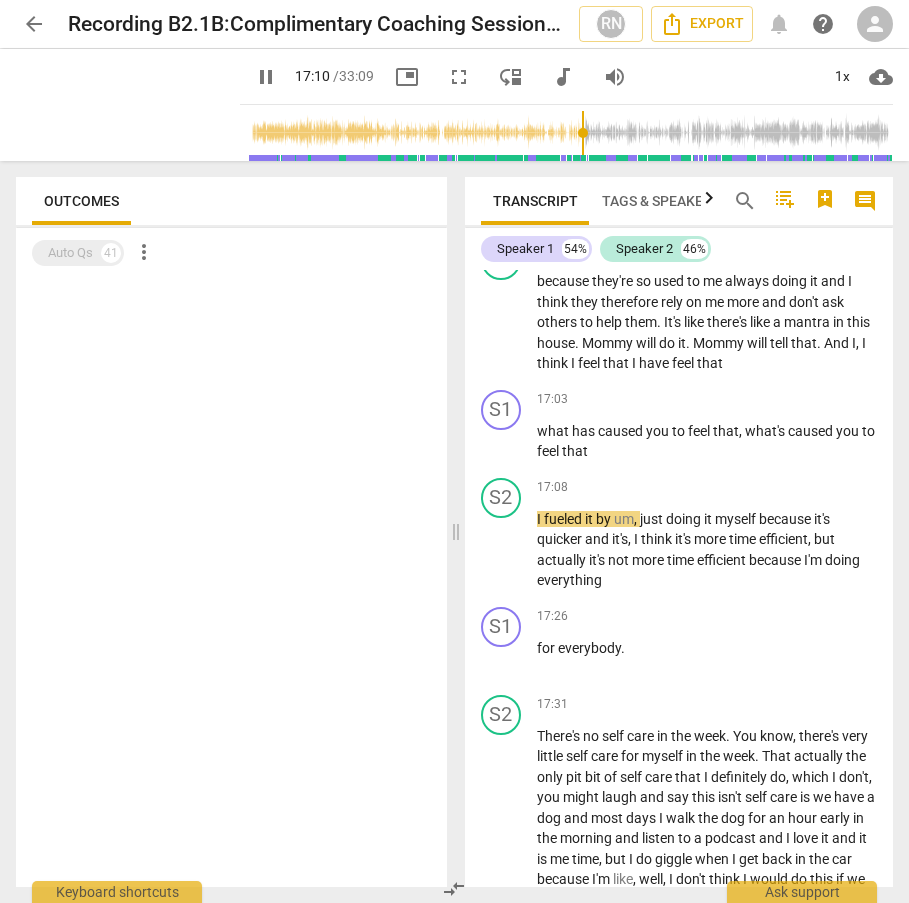 scroll, scrollTop: 7139, scrollLeft: 0, axis: vertical 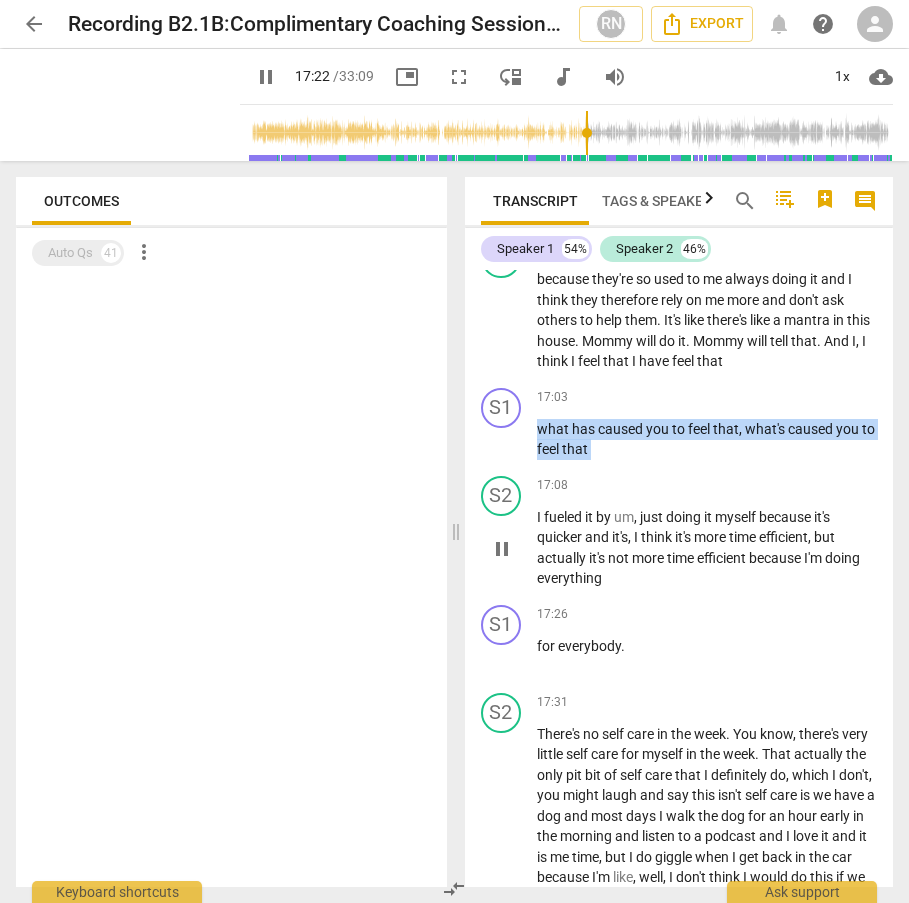 drag, startPoint x: 536, startPoint y: 511, endPoint x: 684, endPoint y: 558, distance: 155.28362 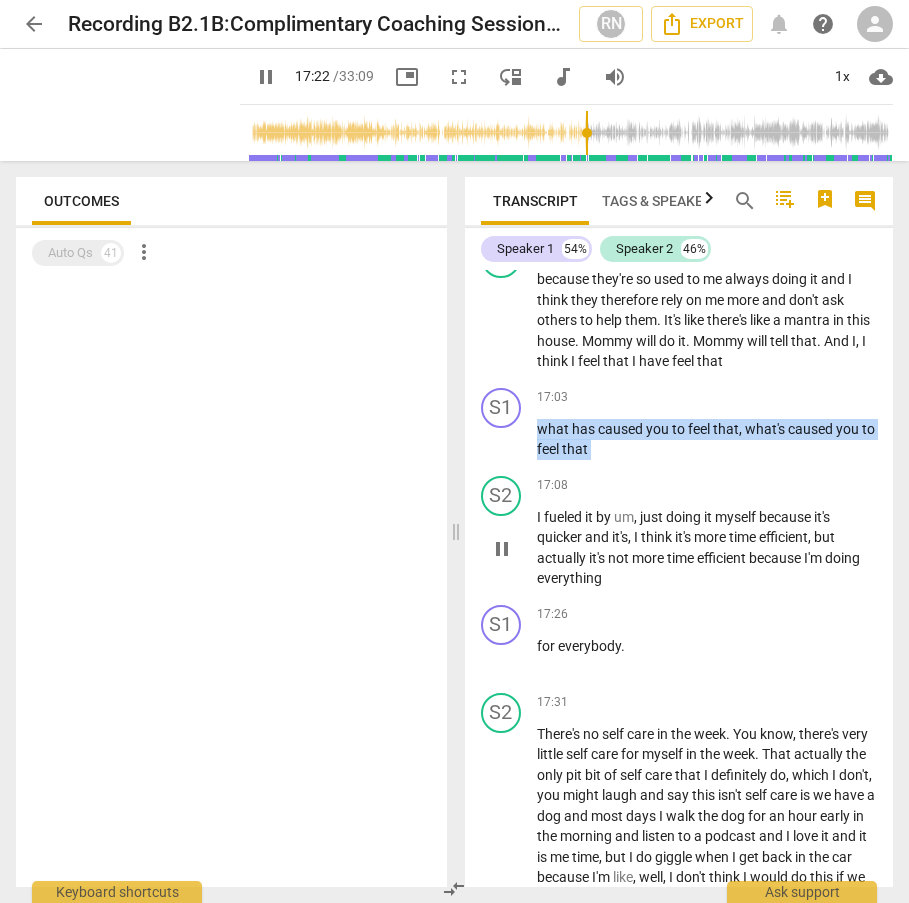 click on "S1 play_arrow pause 00:03 keyboard_arrow_right Again , thanks , thanks again for coming back . Thank you , thank you , nice to be seen . Great . Um you ready to do a little coaching today ? Great . As I said earlier , you know , last time this is just a a taster session , you know , just kind of a session to get a sense for what it's like to work together , so you know , in 15 , 20 minutes we're not gonna solve all your problems , it's just kind of let's see what it feels like to work with um and and and so if if it's okay with you , I'd like to share with you how I normally like these sessions to go , is that ok with you ? S2 play_arrow pause 00:45 keyboard_arrow_right That would be helpful actually ? S1 play_arrow pause 00:47 keyboard_arrow_right Great . So what I" at bounding box center (679, 578) 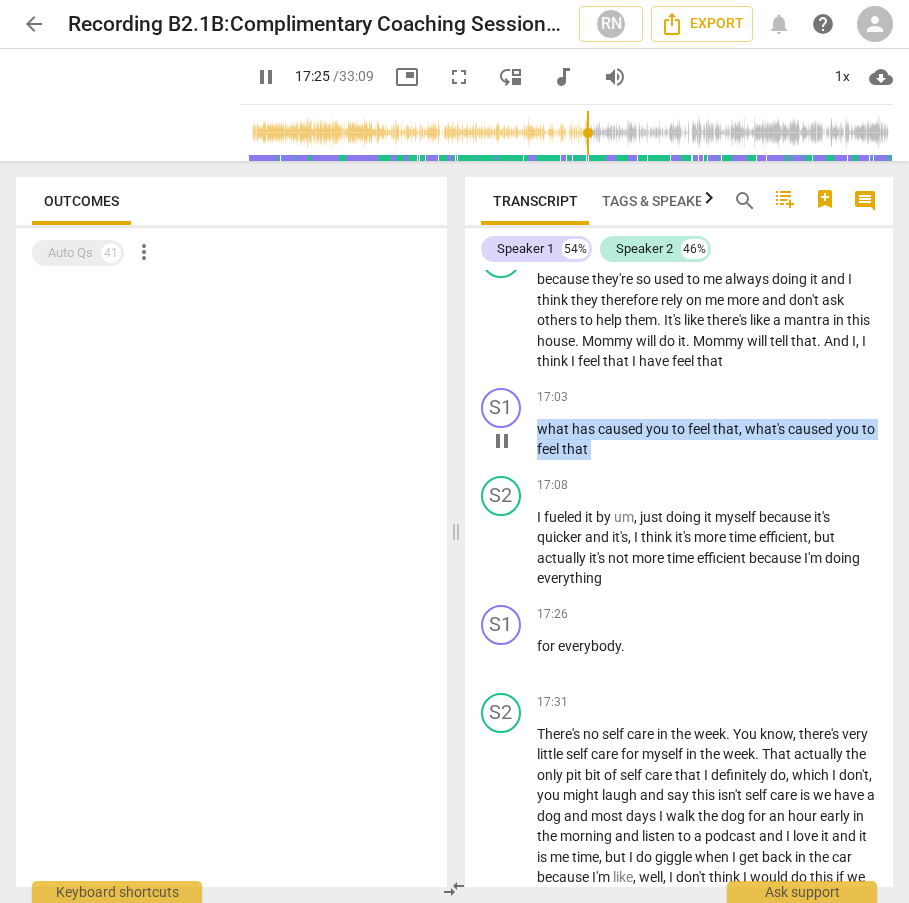 copy on "what   has   caused   you   to   feel   that ,   what's   caused   you   to   feel   that S2 play_arrow pause [TIME] keyboard_arrow_right" 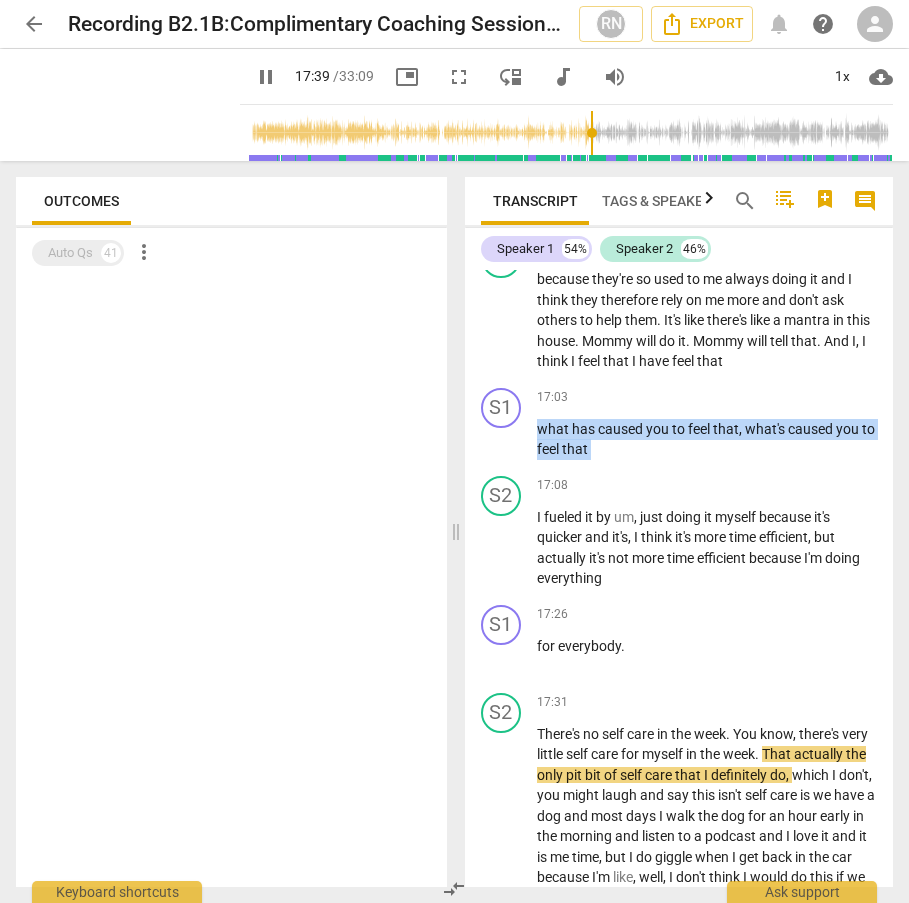 click at bounding box center [570, 133] 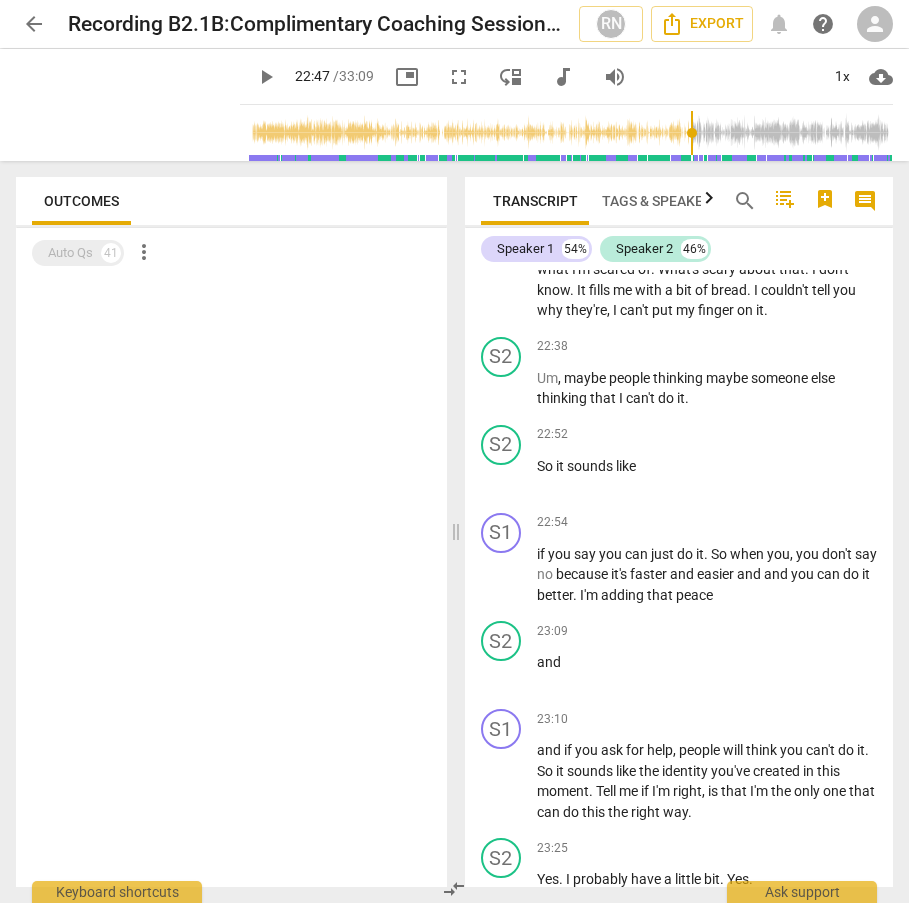 scroll, scrollTop: 9361, scrollLeft: 0, axis: vertical 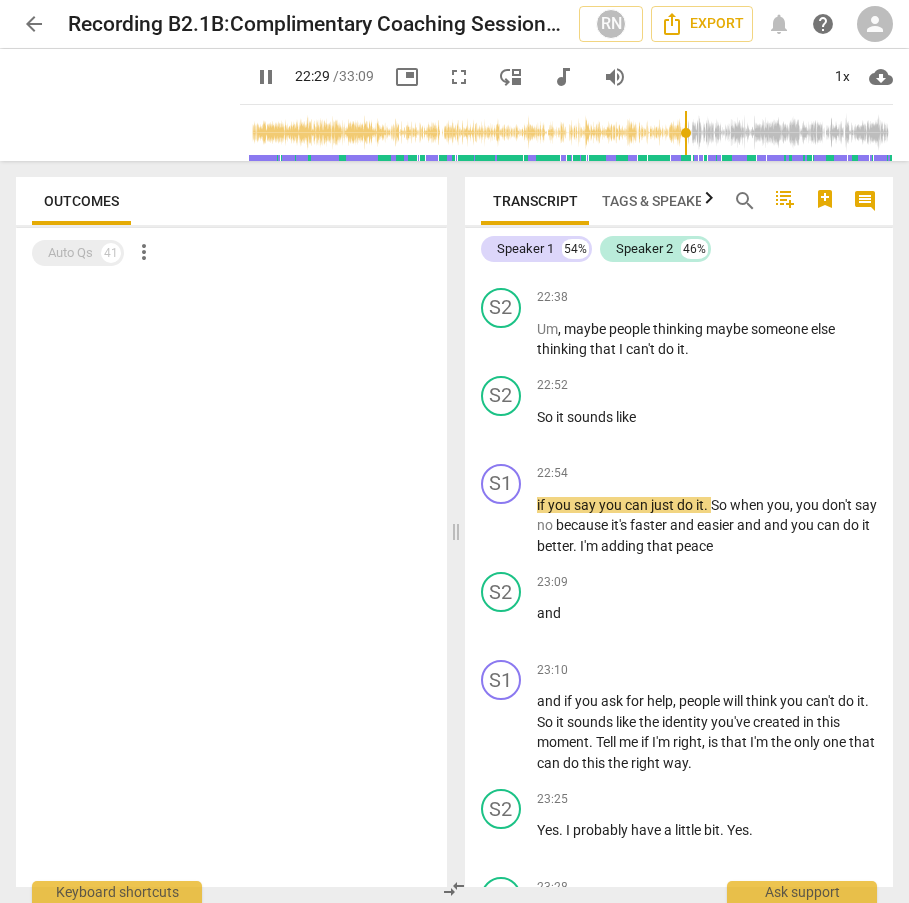 click at bounding box center (570, 133) 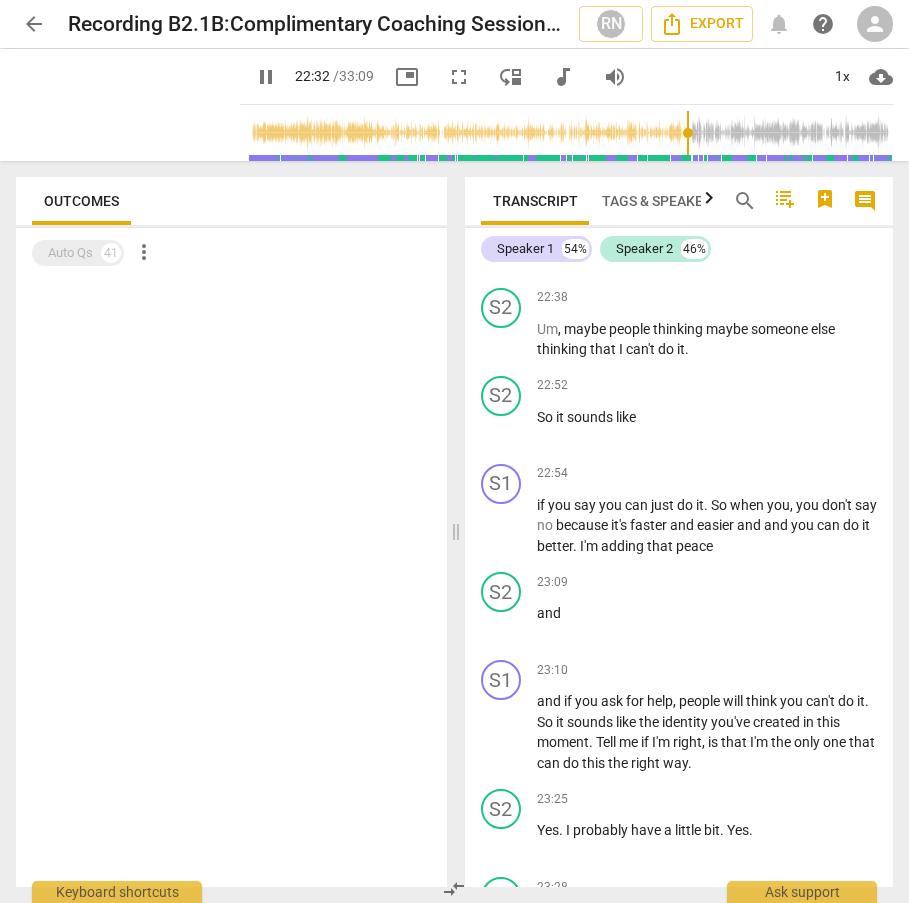 click at bounding box center (570, 133) 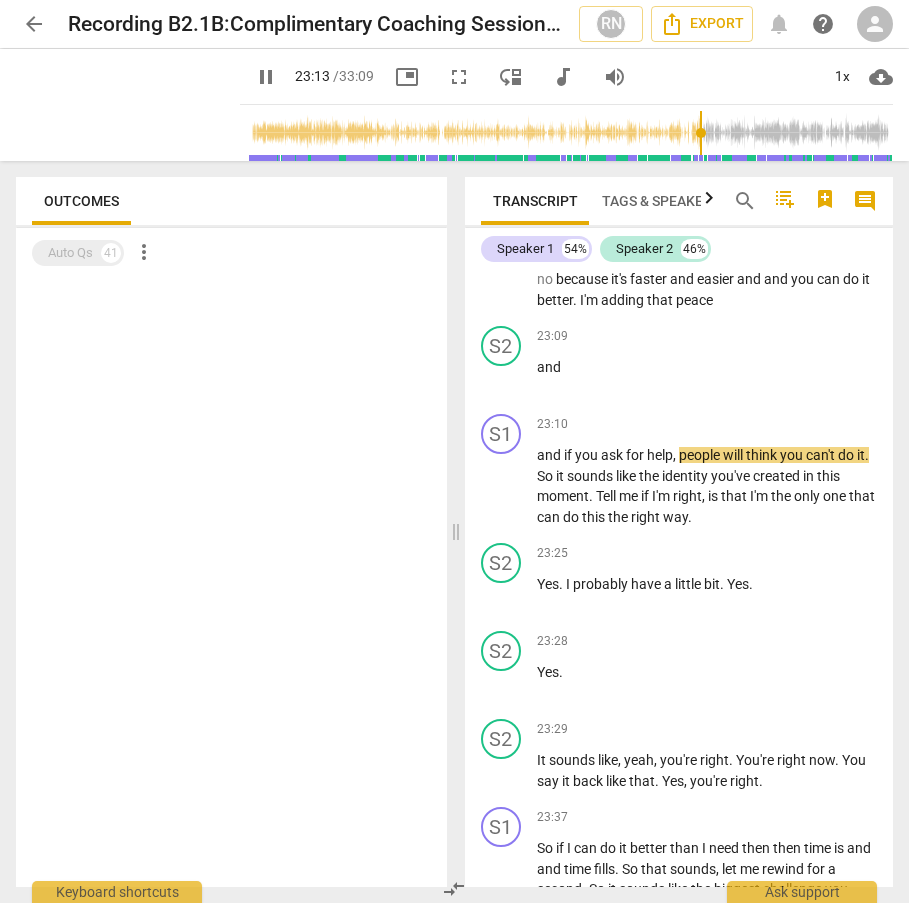 scroll, scrollTop: 9858, scrollLeft: 0, axis: vertical 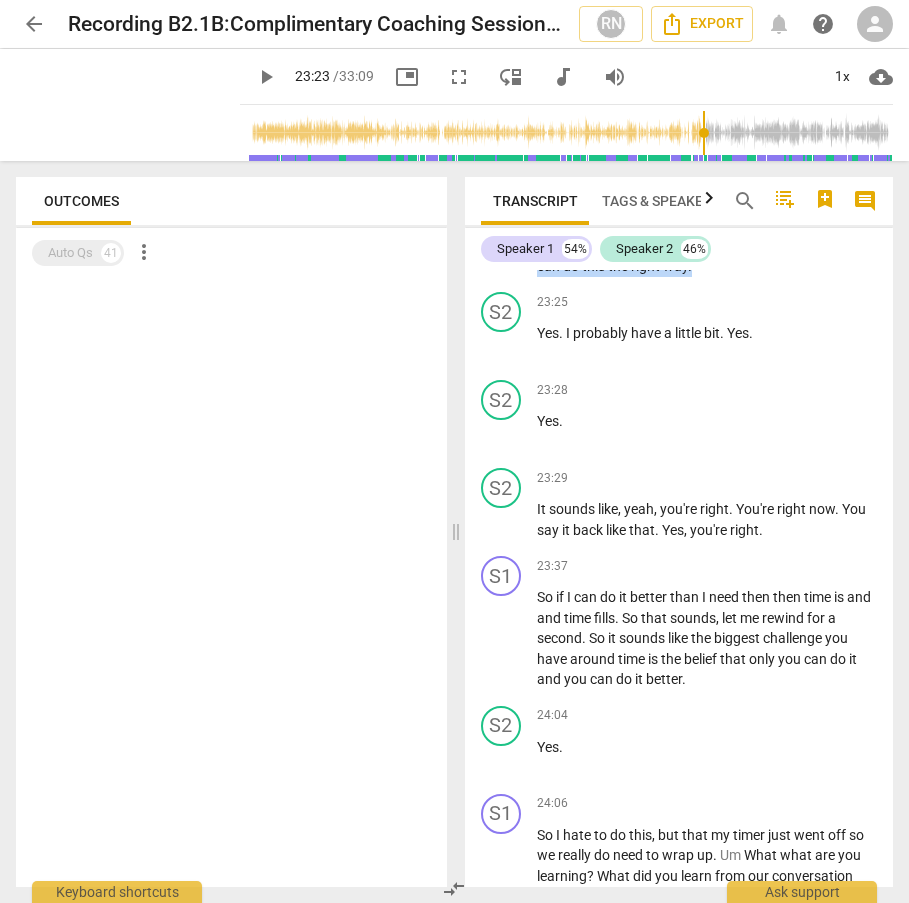 drag, startPoint x: 553, startPoint y: 330, endPoint x: 798, endPoint y: 361, distance: 246.95343 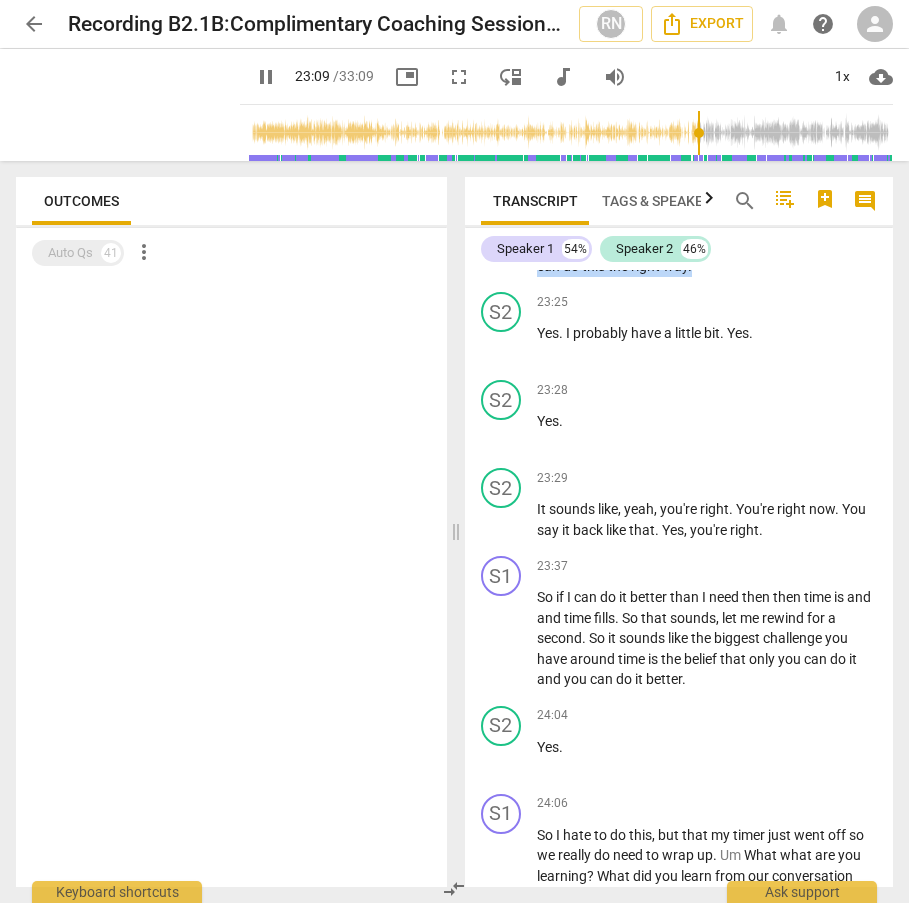 click at bounding box center [570, 133] 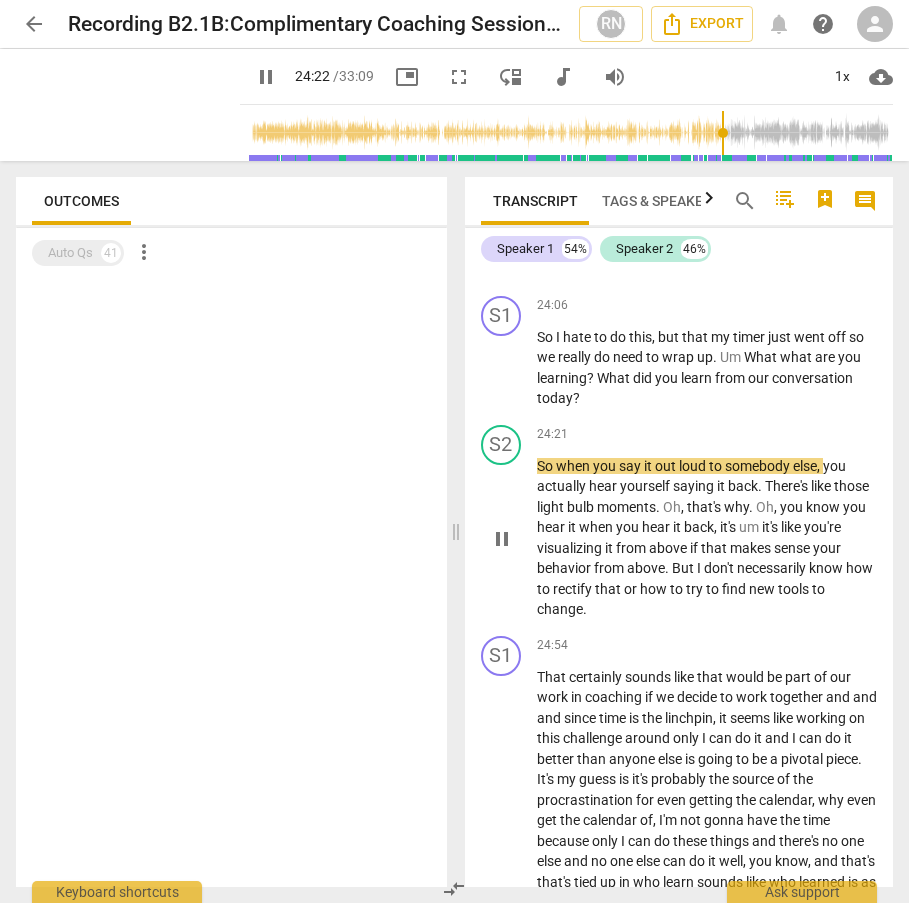 scroll, scrollTop: 10359, scrollLeft: 0, axis: vertical 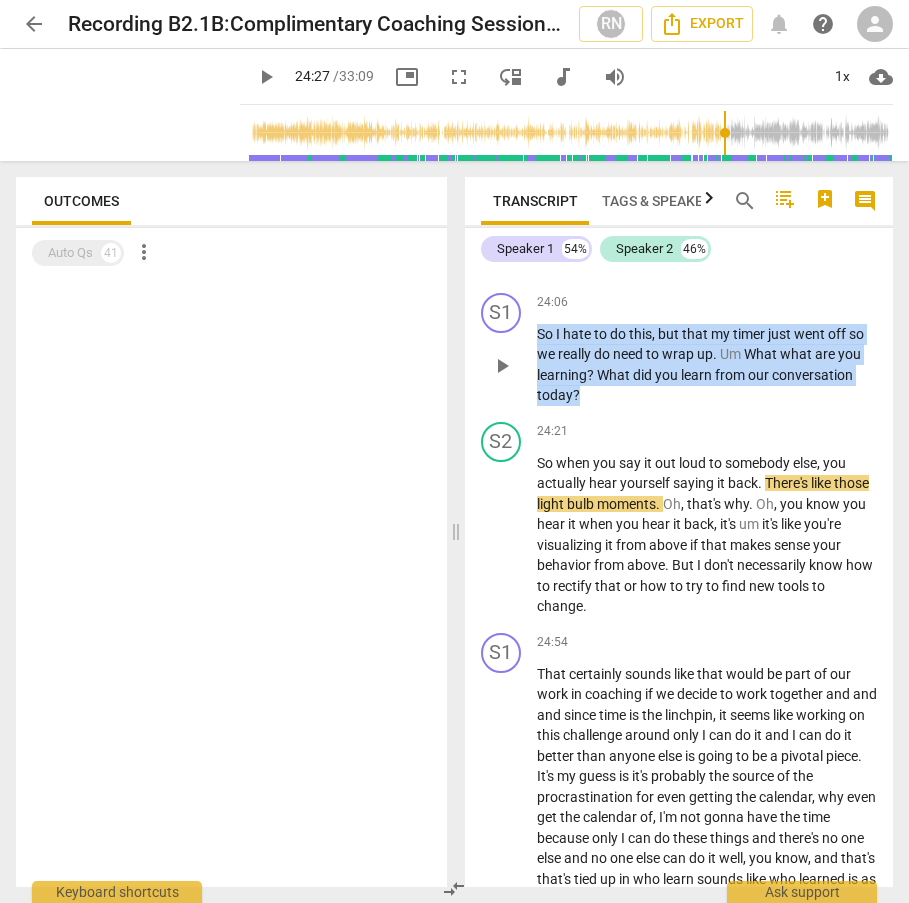 drag, startPoint x: 536, startPoint y: 437, endPoint x: 605, endPoint y: 503, distance: 95.48299 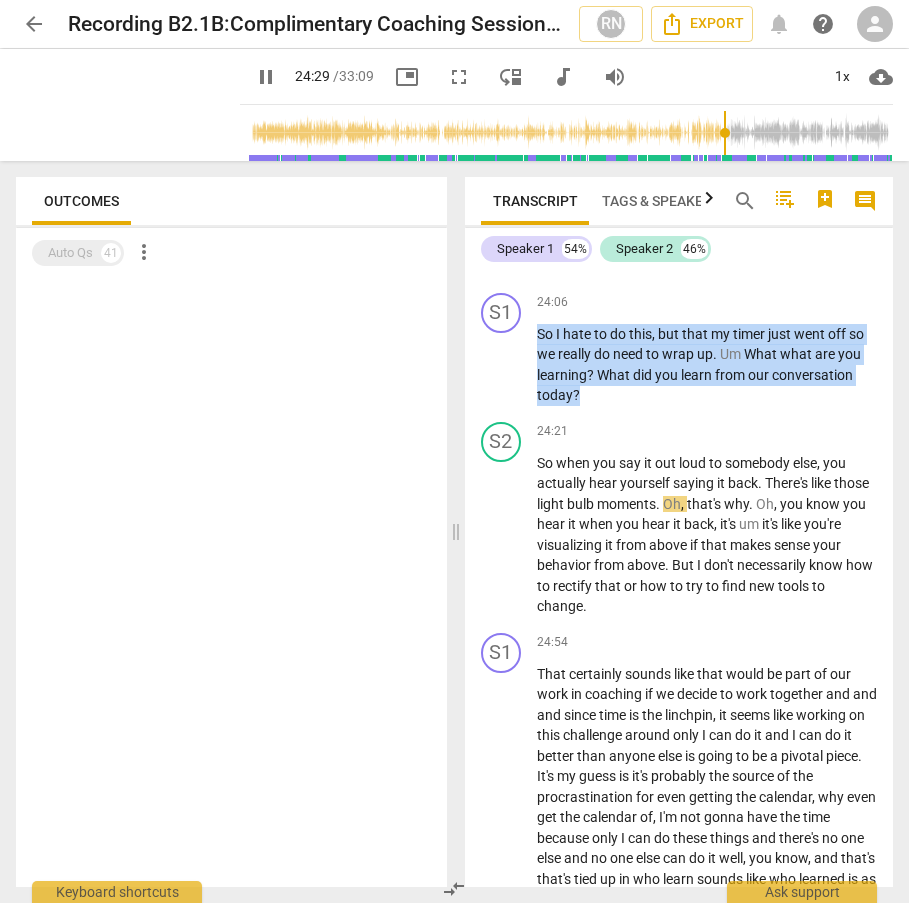 click at bounding box center [570, 133] 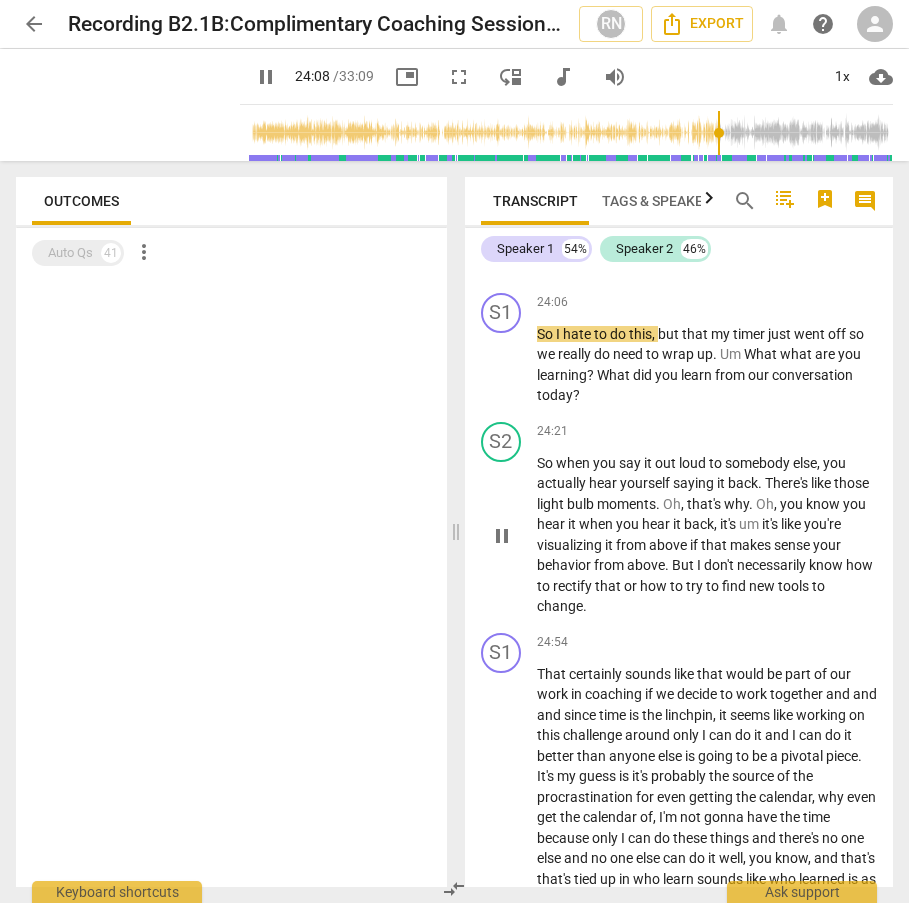click on "yourself" at bounding box center [646, 483] 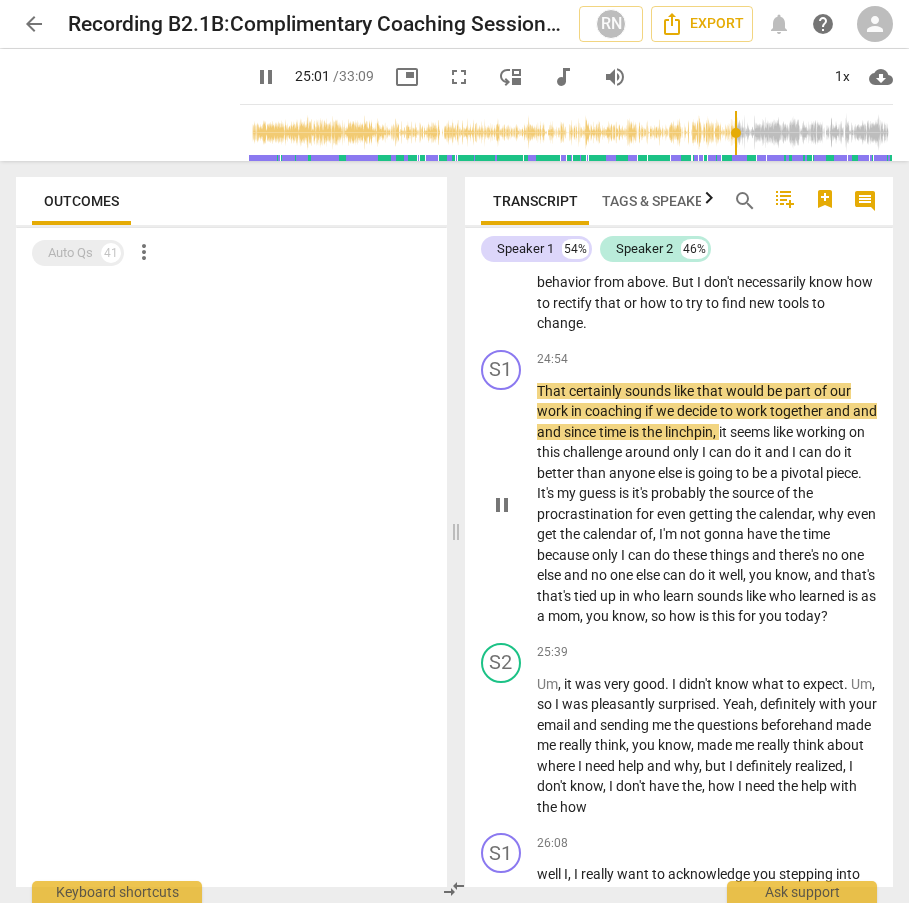 scroll, scrollTop: 10619, scrollLeft: 0, axis: vertical 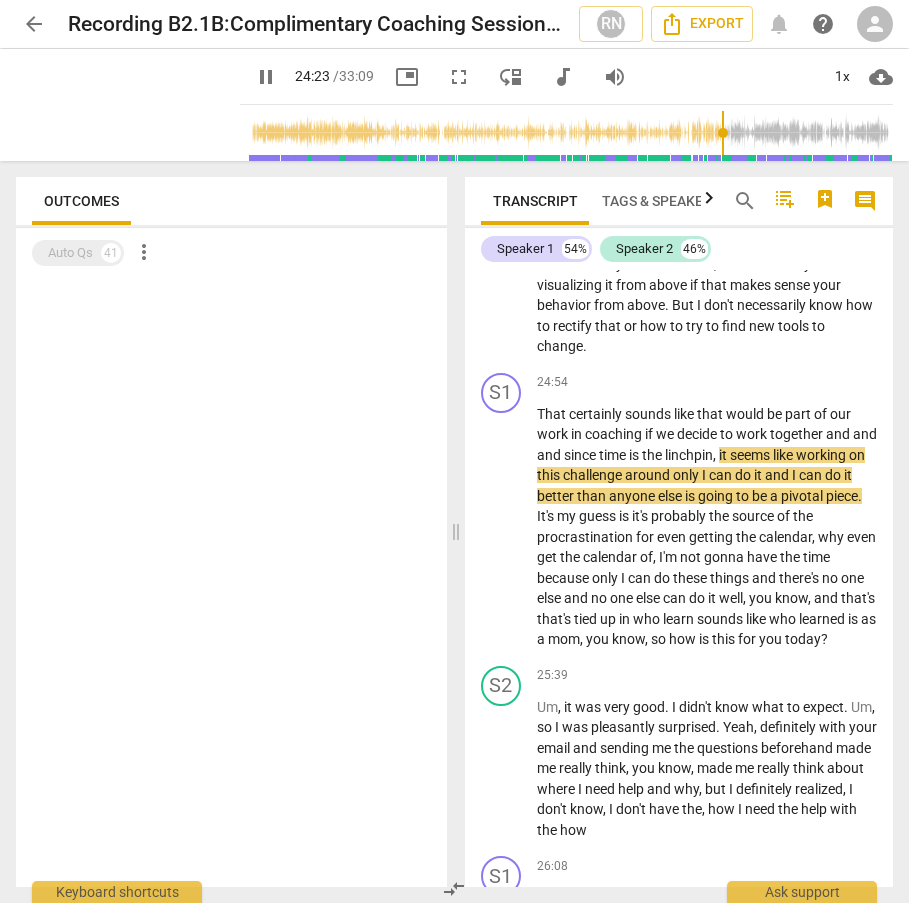 click at bounding box center (570, 133) 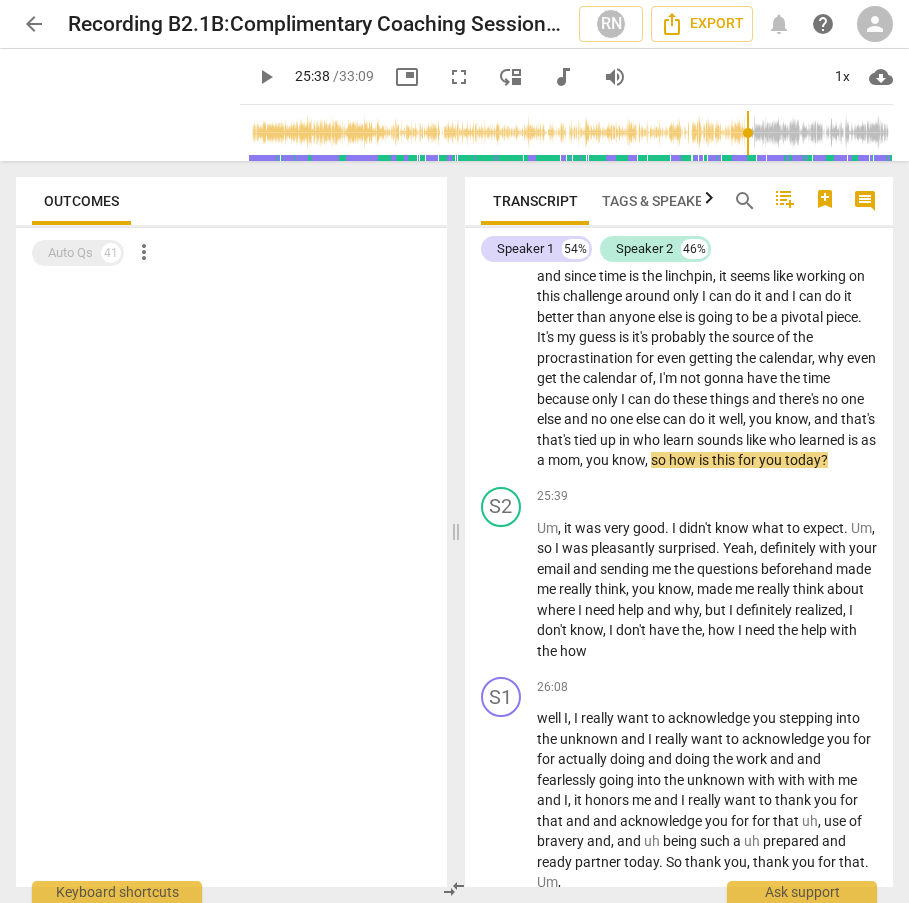 scroll, scrollTop: 10790, scrollLeft: 0, axis: vertical 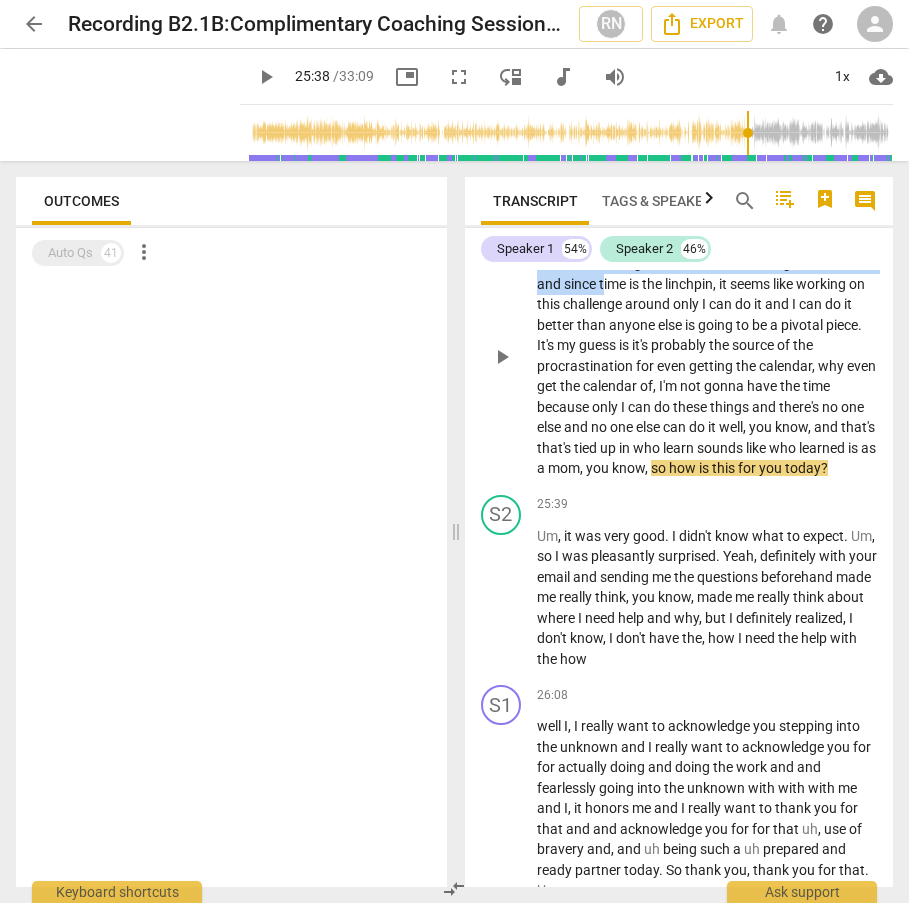 drag, startPoint x: 537, startPoint y: 348, endPoint x: 630, endPoint y: 393, distance: 103.315056 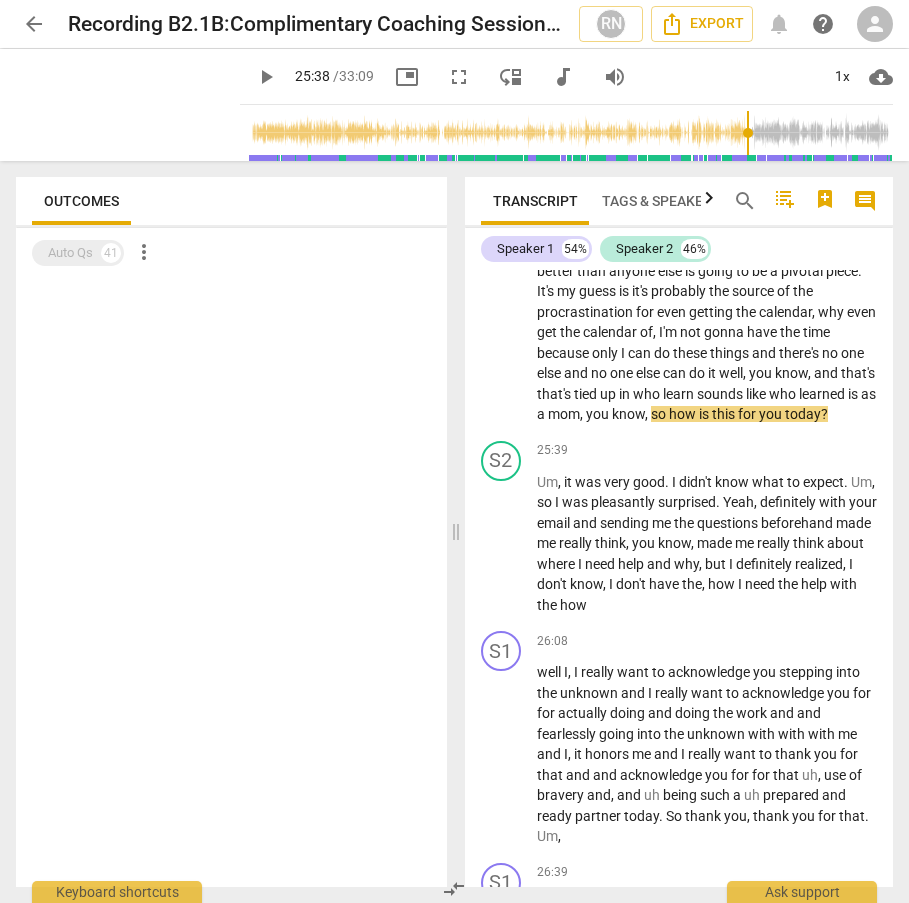 scroll, scrollTop: 10849, scrollLeft: 0, axis: vertical 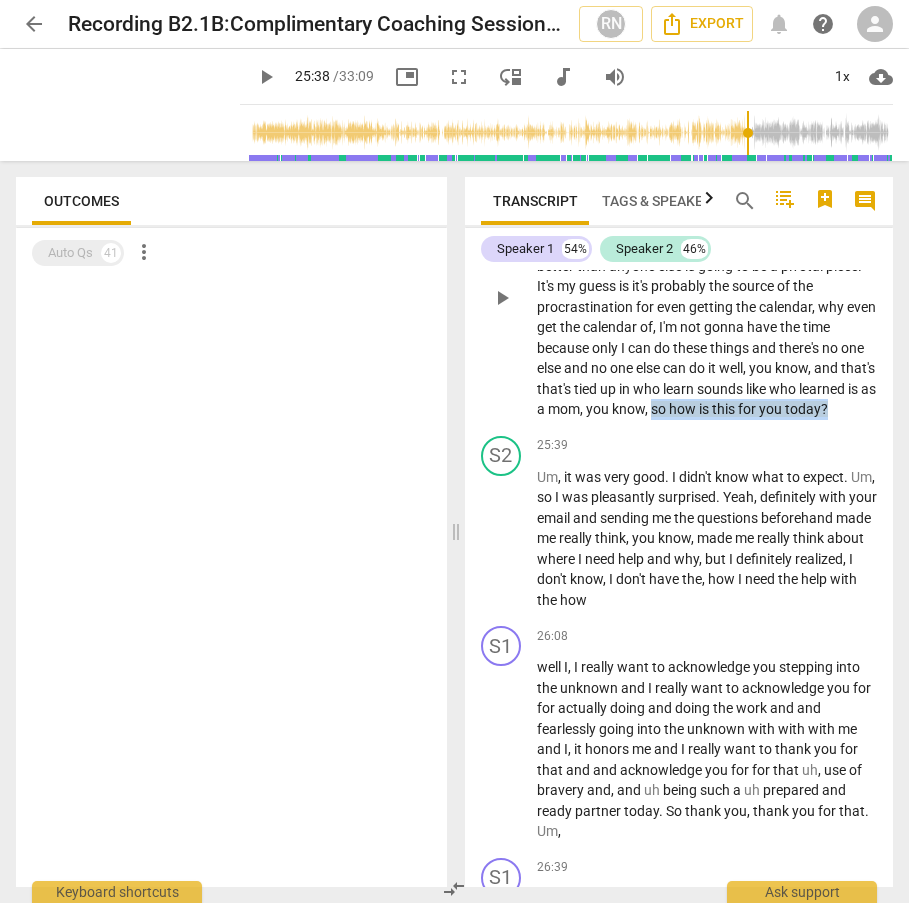 drag, startPoint x: 732, startPoint y: 511, endPoint x: 740, endPoint y: 526, distance: 17 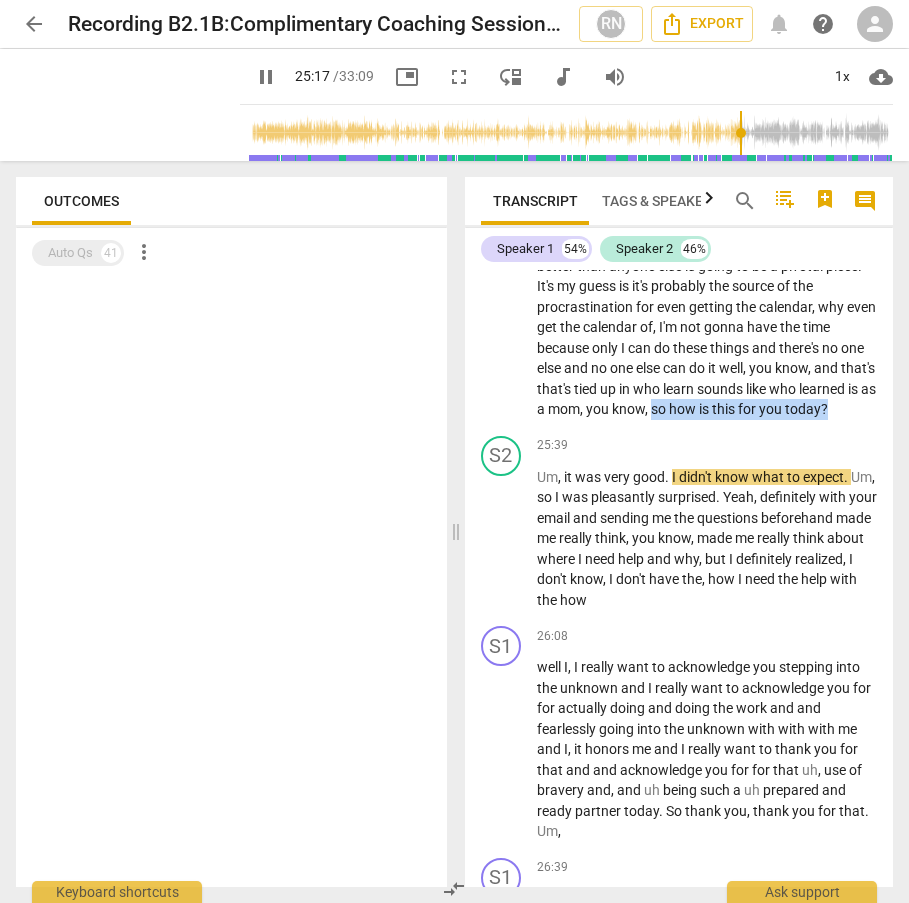 click at bounding box center (570, 133) 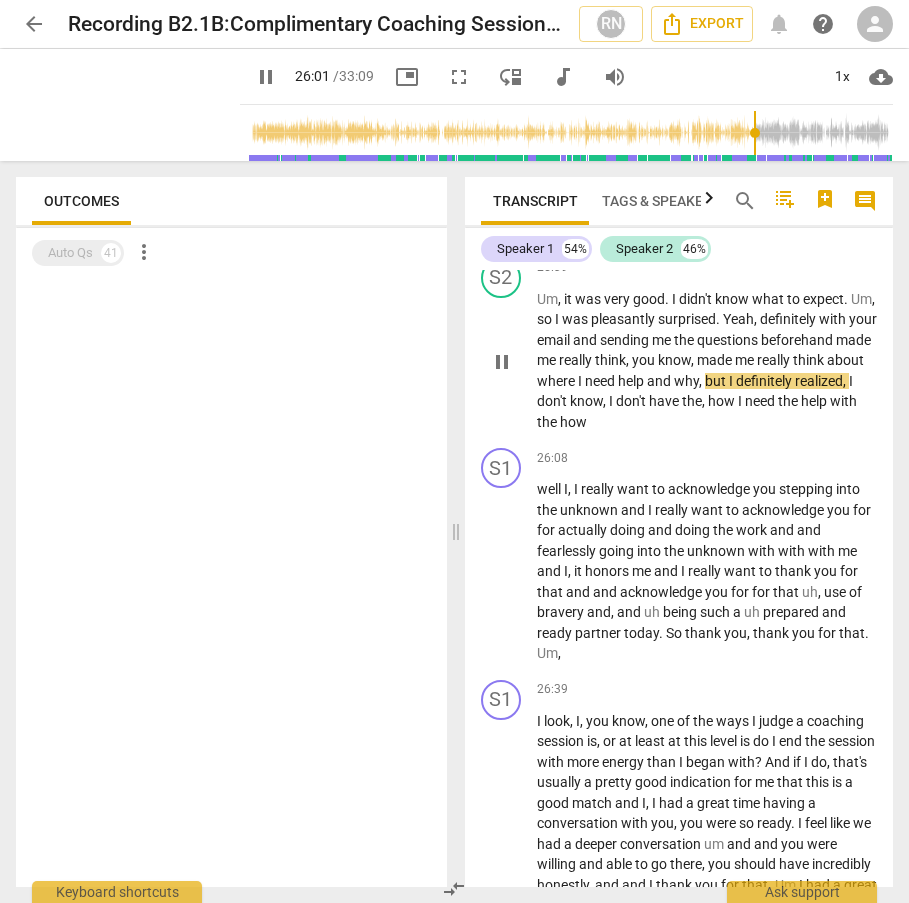 scroll, scrollTop: 11035, scrollLeft: 0, axis: vertical 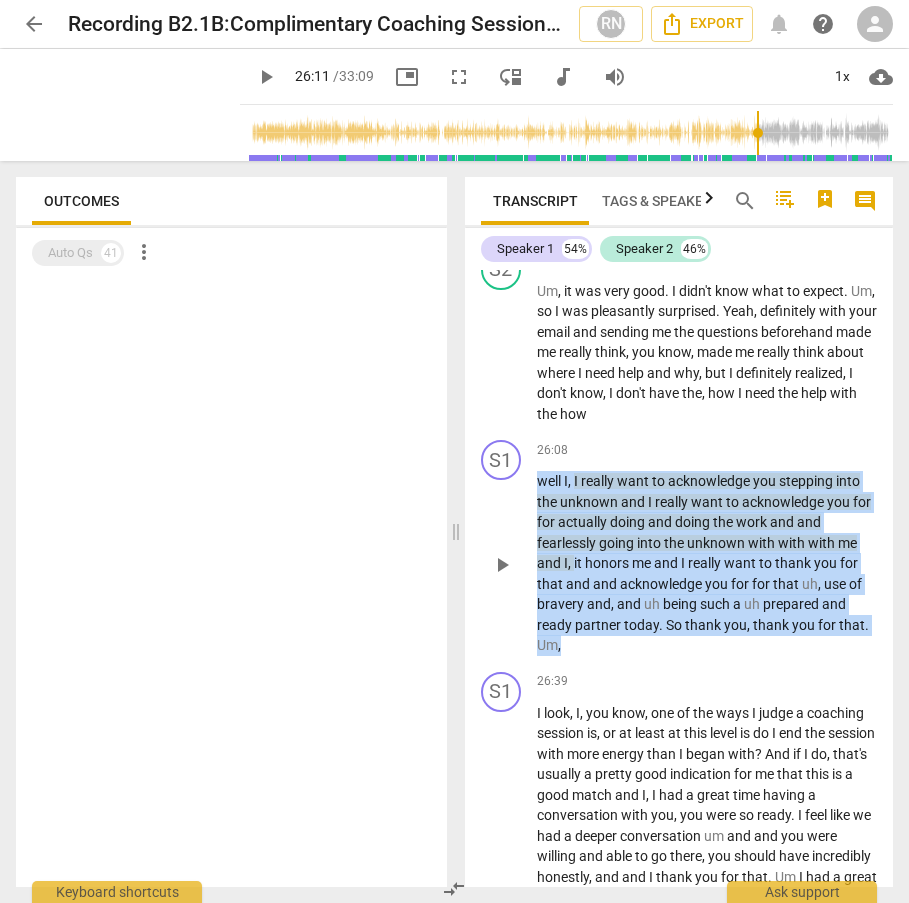 drag, startPoint x: 538, startPoint y: 605, endPoint x: 739, endPoint y: 769, distance: 259.41666 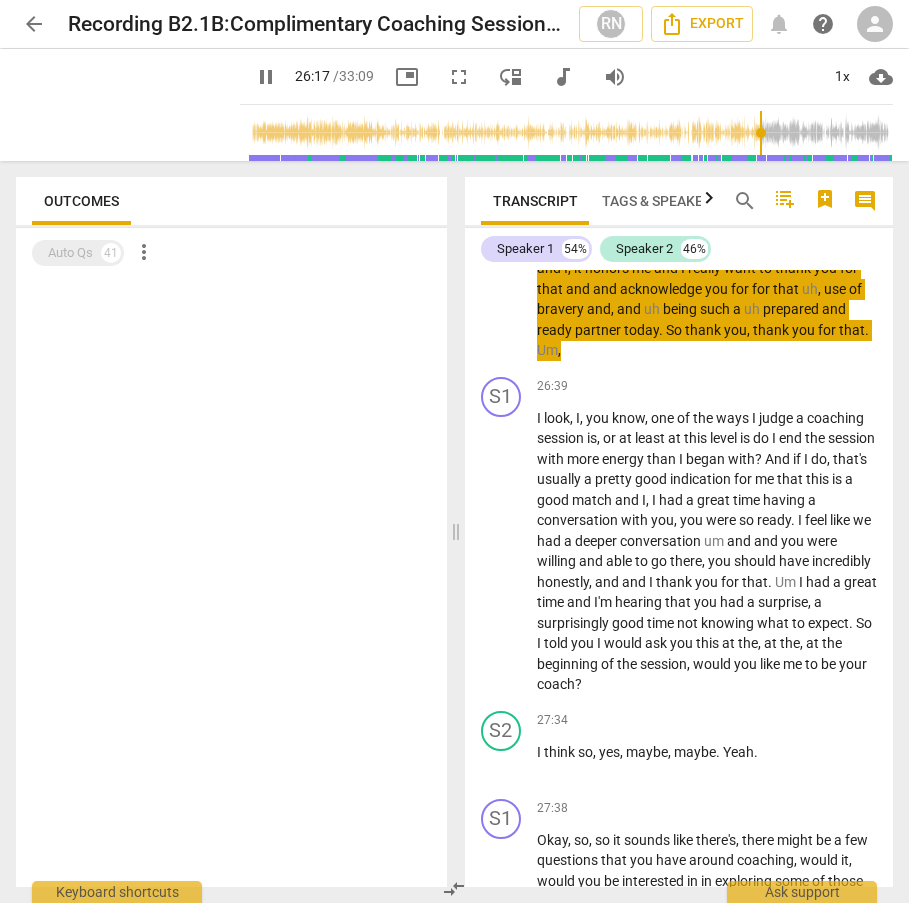 scroll, scrollTop: 11330, scrollLeft: 0, axis: vertical 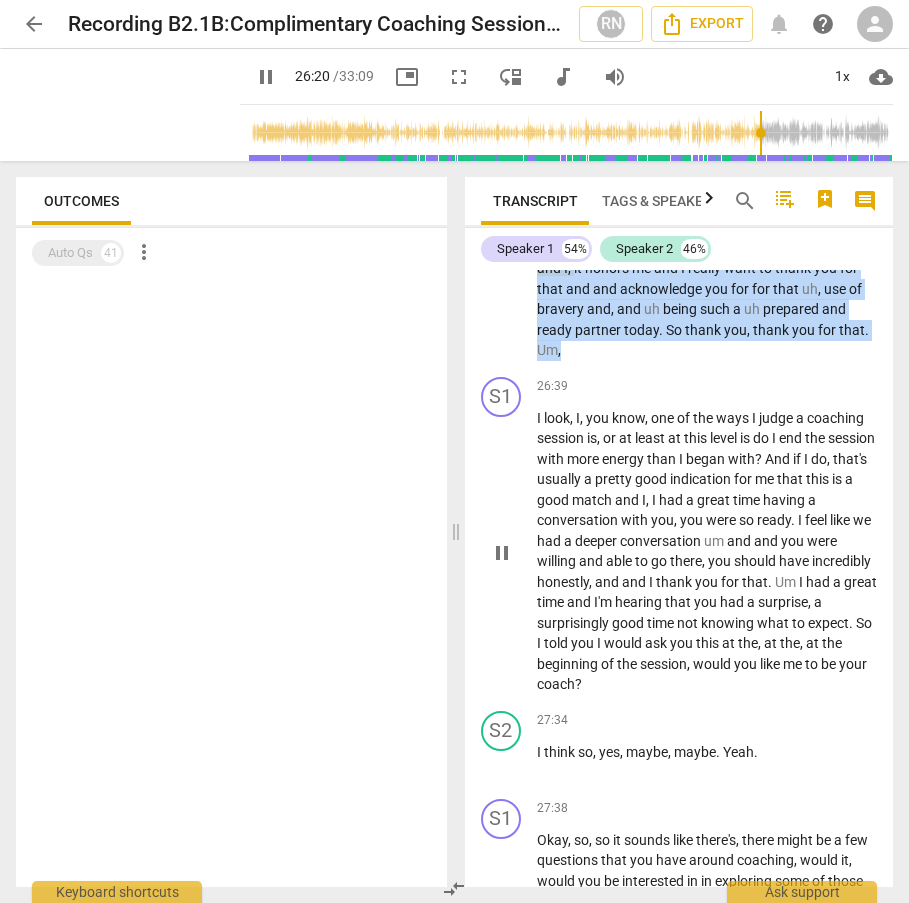 click on "26:39 keyboard_arrow_right" at bounding box center [707, 387] 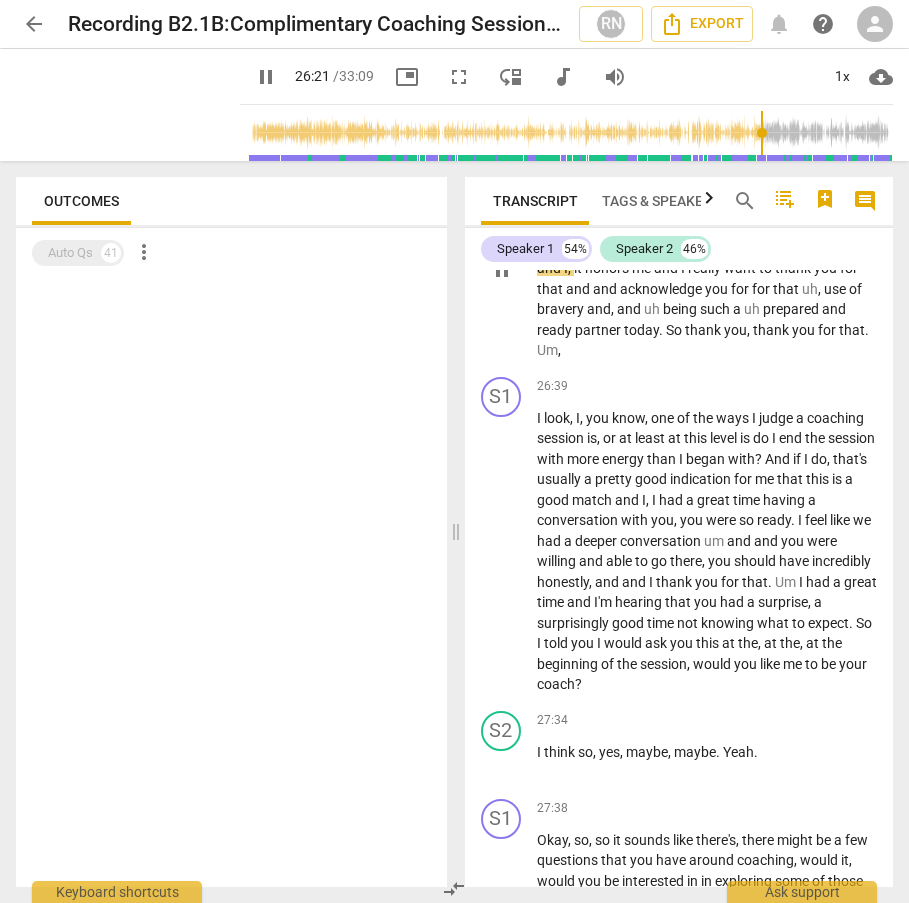 click on "acknowledge" at bounding box center (662, 289) 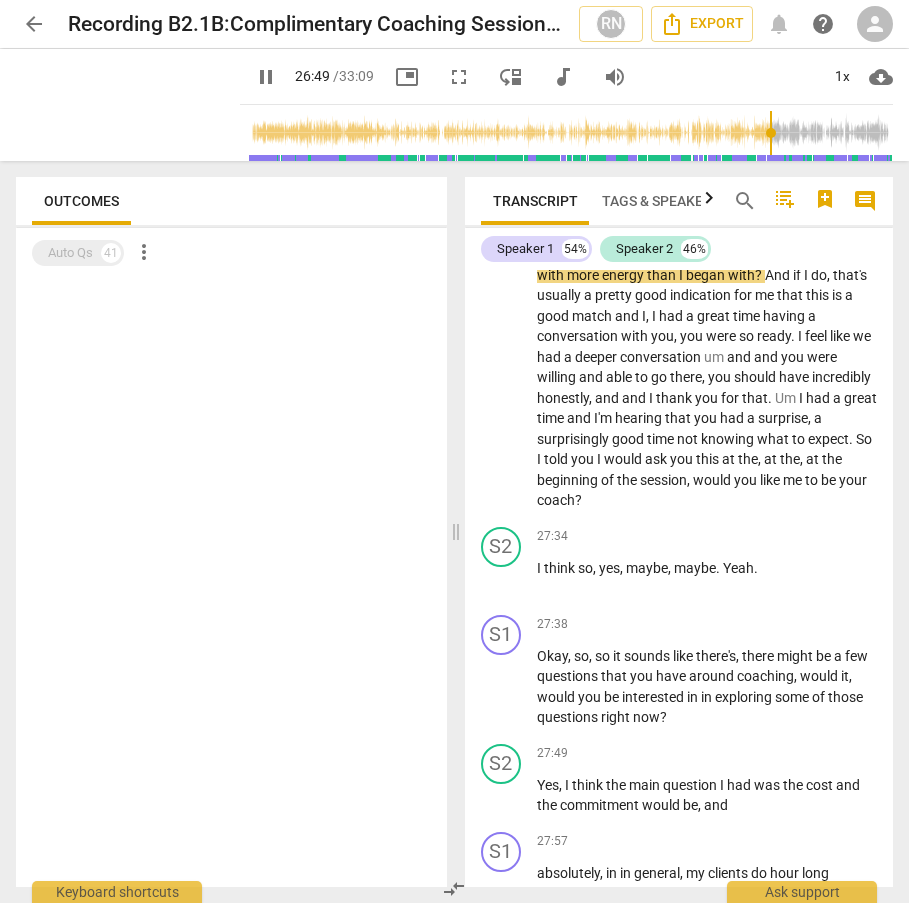 scroll, scrollTop: 11518, scrollLeft: 0, axis: vertical 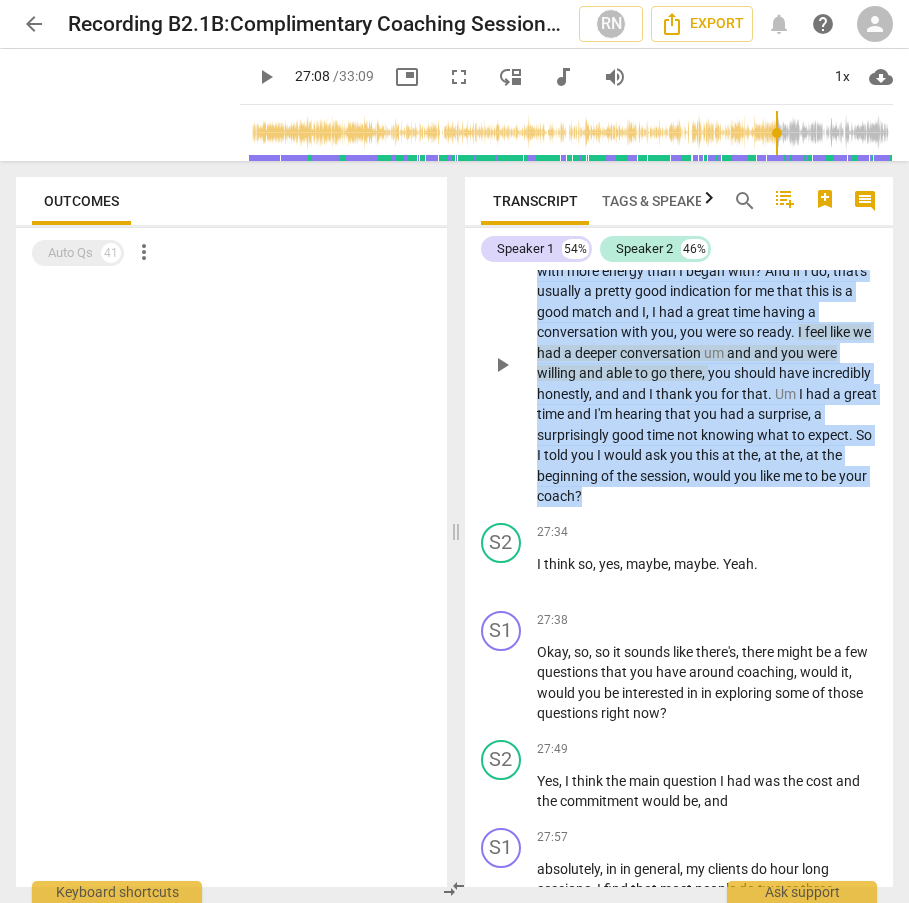 drag, startPoint x: 536, startPoint y: 353, endPoint x: 798, endPoint y: 623, distance: 376.22333 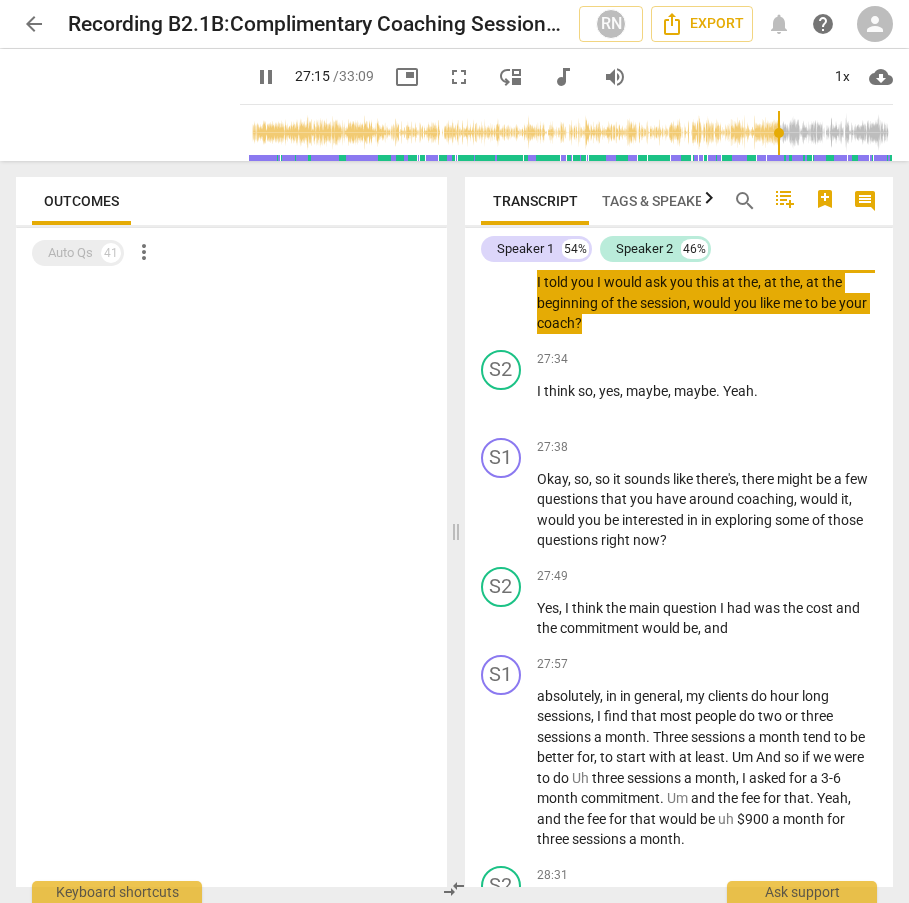 scroll, scrollTop: 11692, scrollLeft: 0, axis: vertical 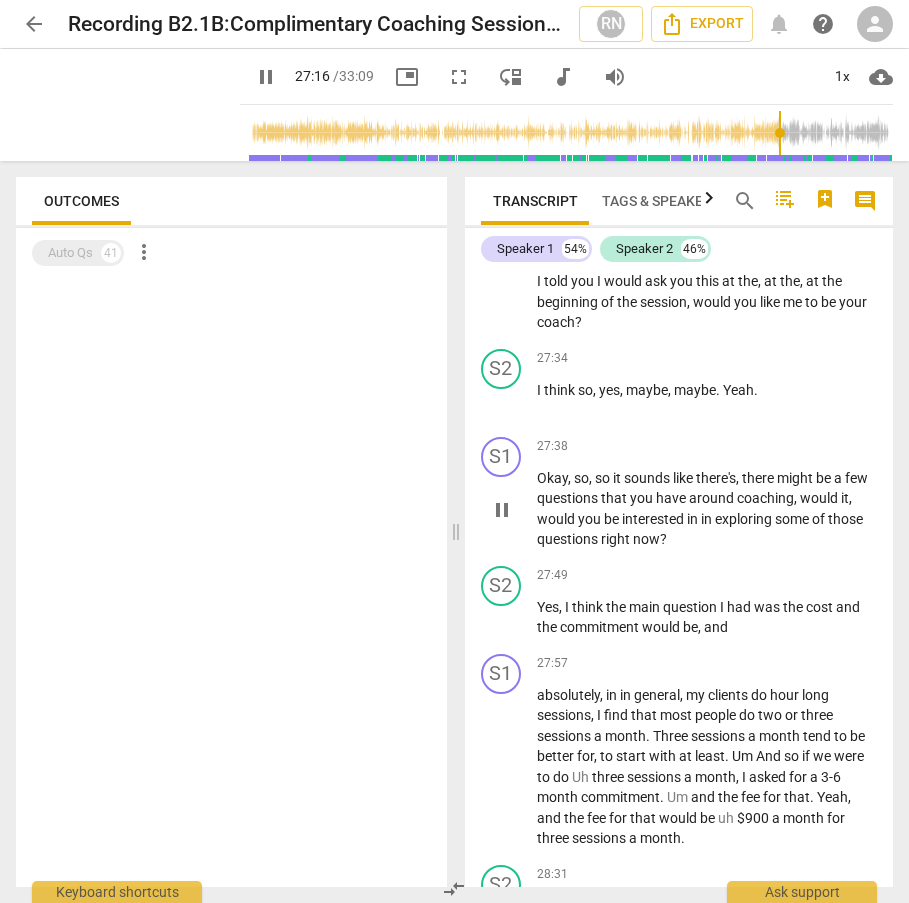click on "it" at bounding box center (618, 478) 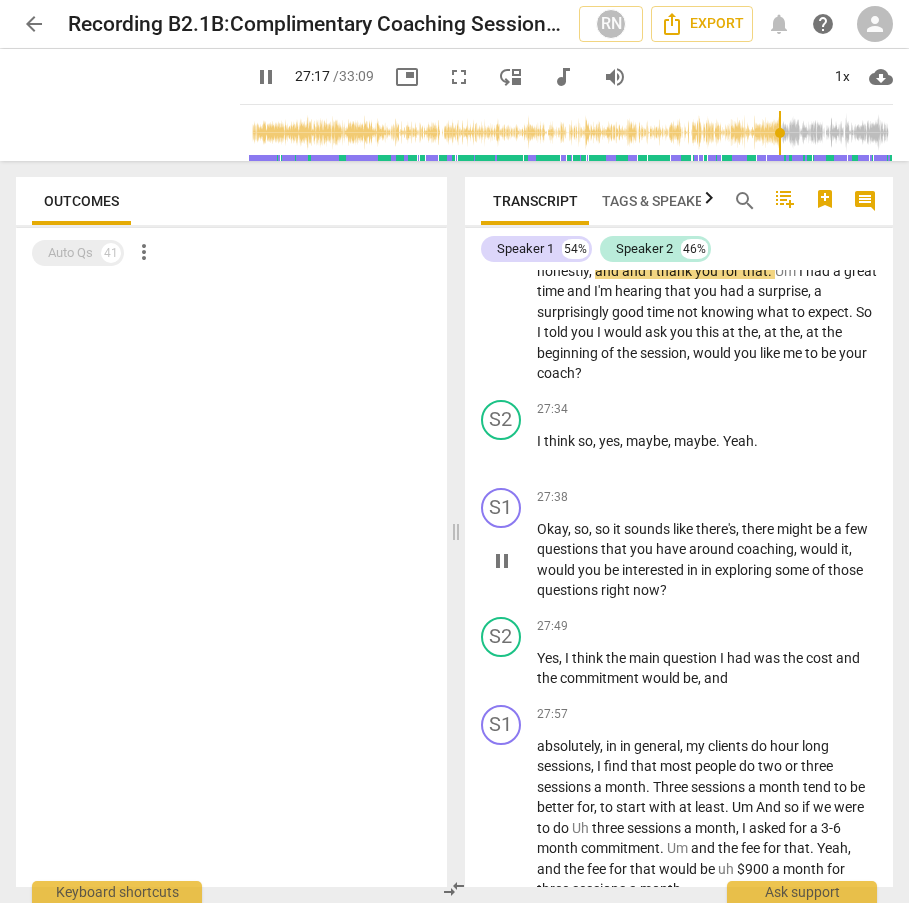 click on "[TIME] keyboard_arrow_right" at bounding box center (707, 498) 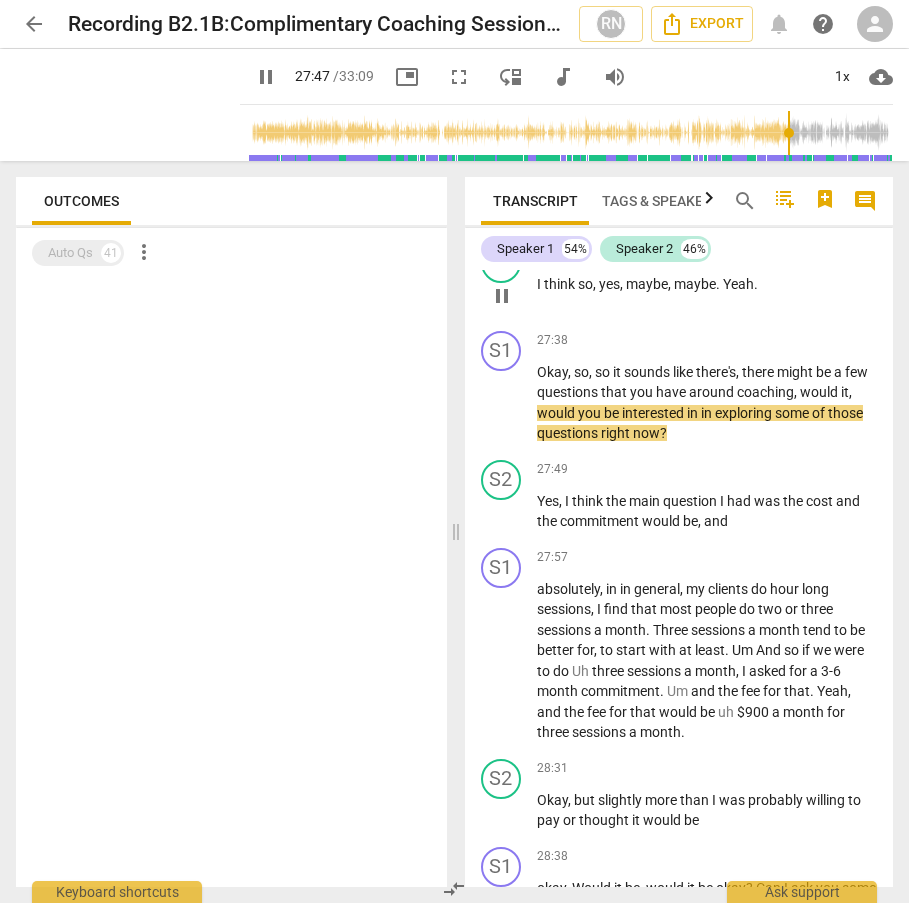 scroll, scrollTop: 11799, scrollLeft: 0, axis: vertical 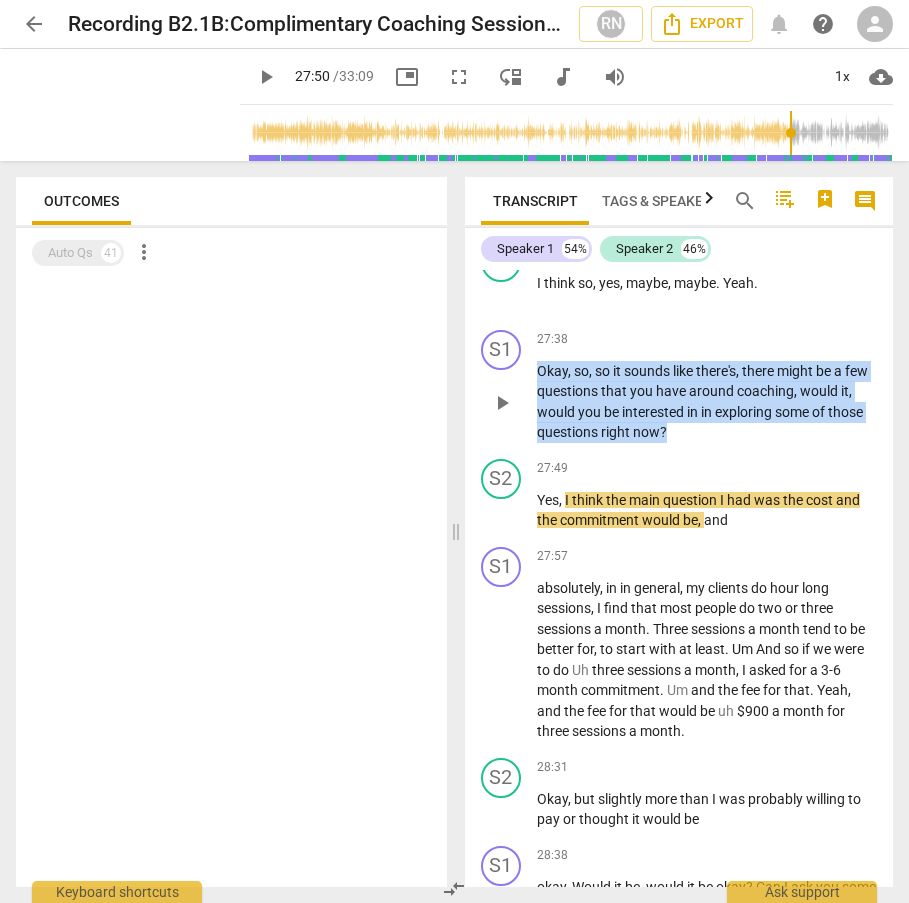 drag, startPoint x: 535, startPoint y: 498, endPoint x: 748, endPoint y: 561, distance: 222.12158 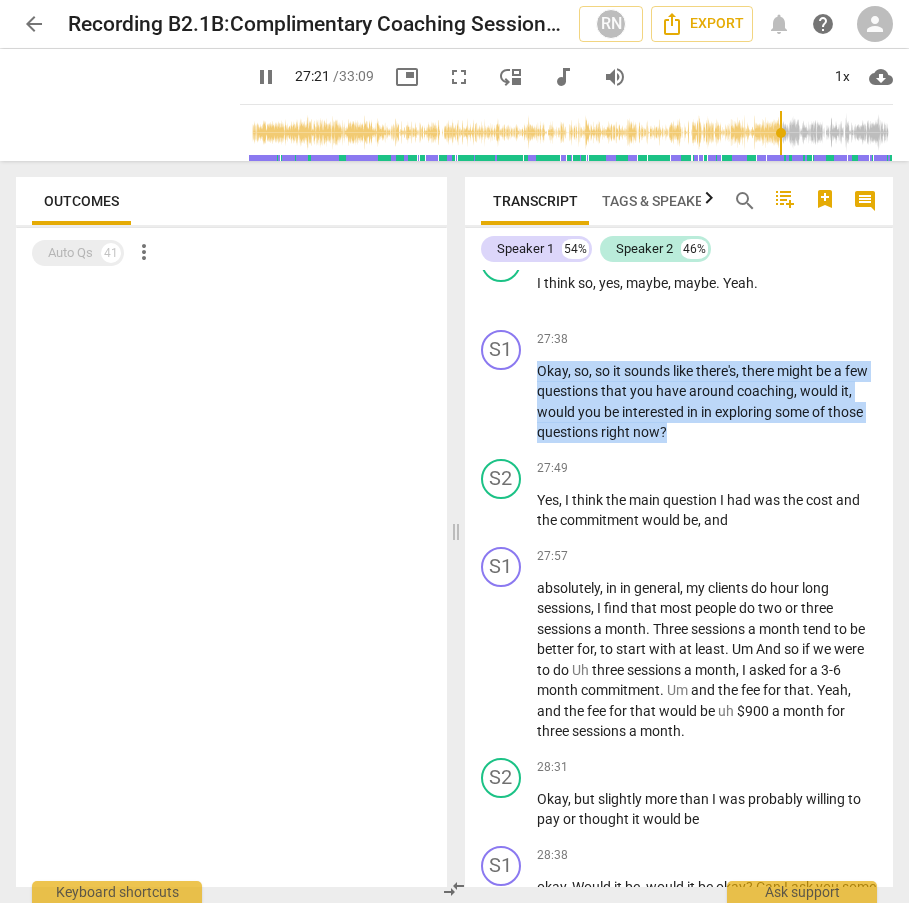 click at bounding box center [570, 133] 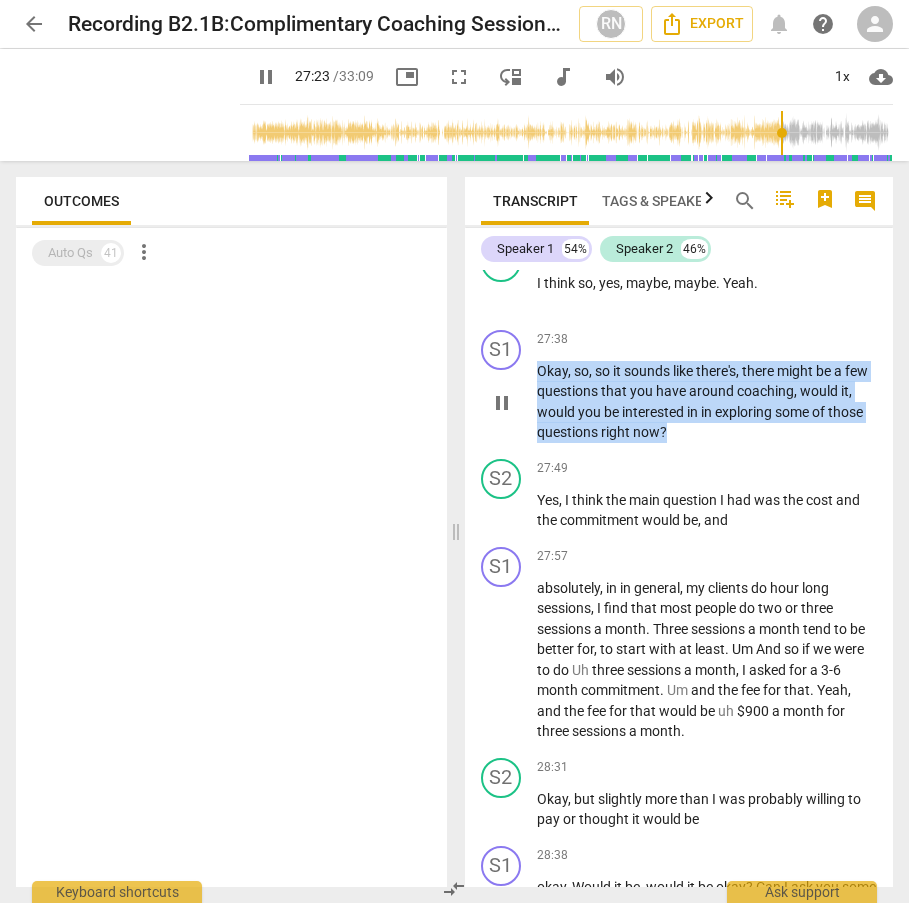 click on "right" at bounding box center [617, 432] 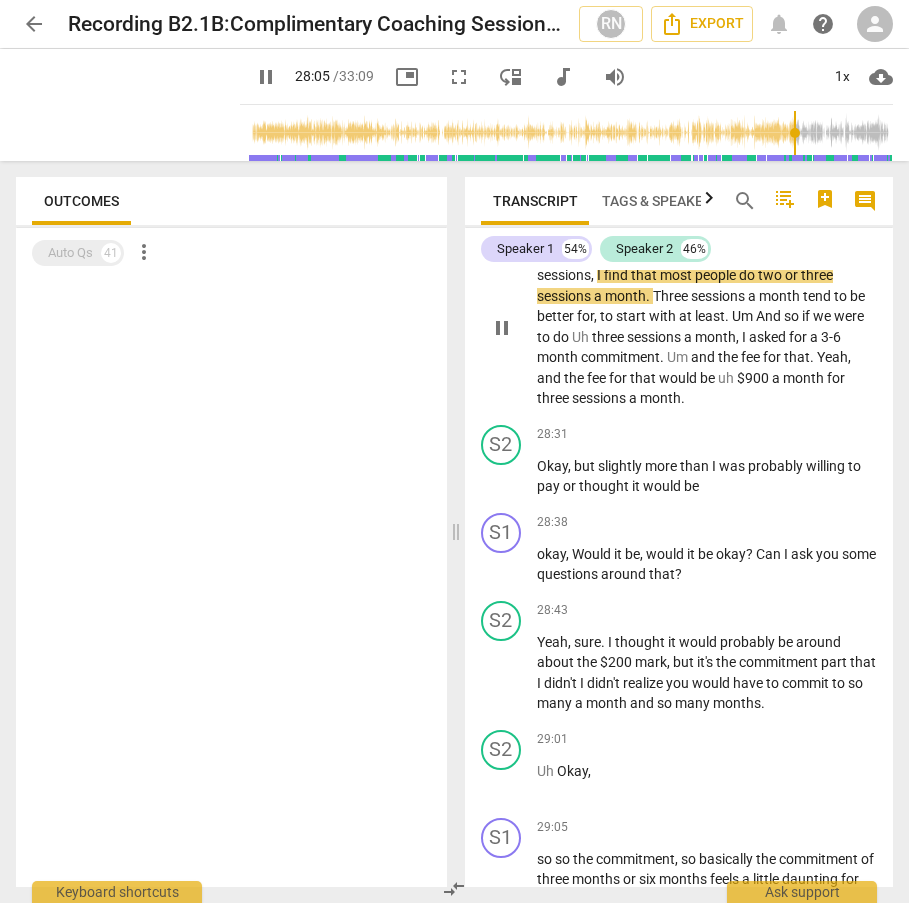 scroll, scrollTop: 12142, scrollLeft: 0, axis: vertical 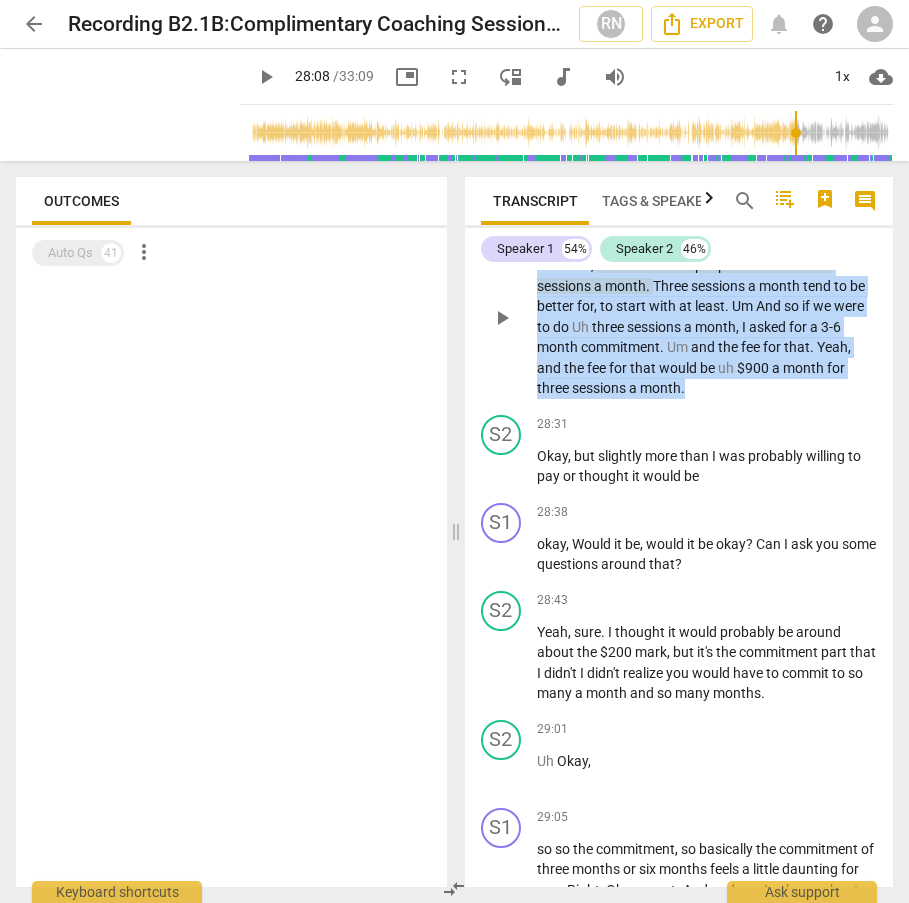 drag, startPoint x: 539, startPoint y: 280, endPoint x: 705, endPoint y: 508, distance: 282.02838 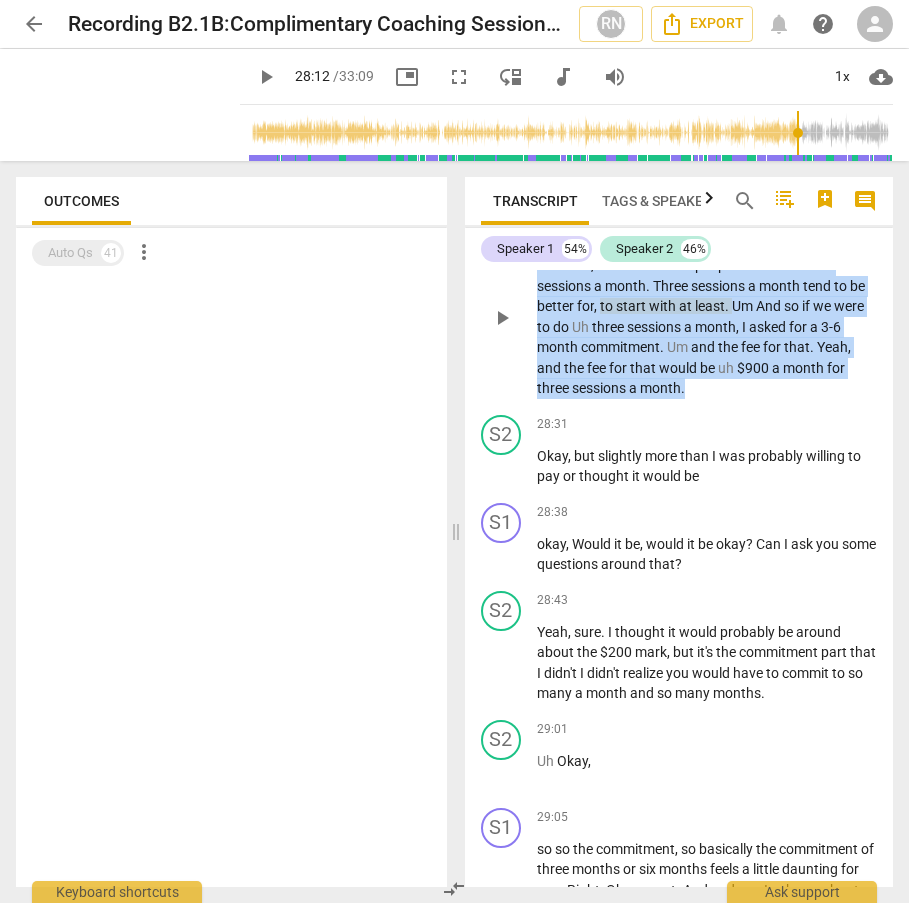 click on "sessions" at bounding box center [655, 327] 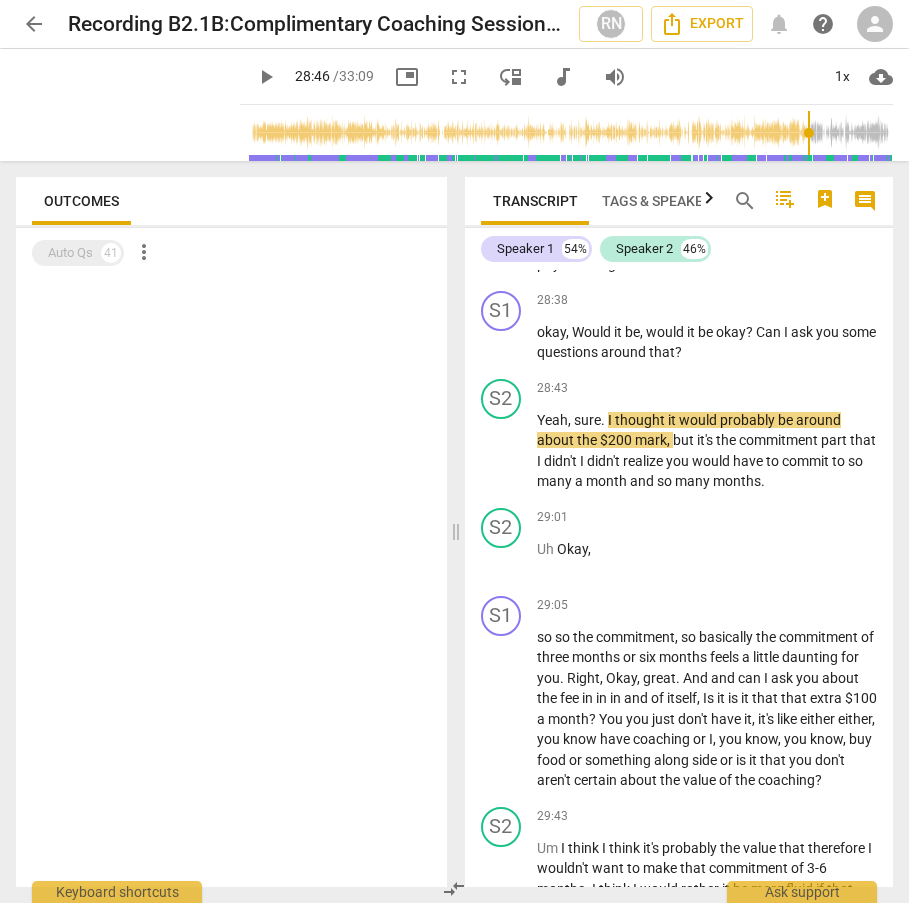 scroll, scrollTop: 12353, scrollLeft: 0, axis: vertical 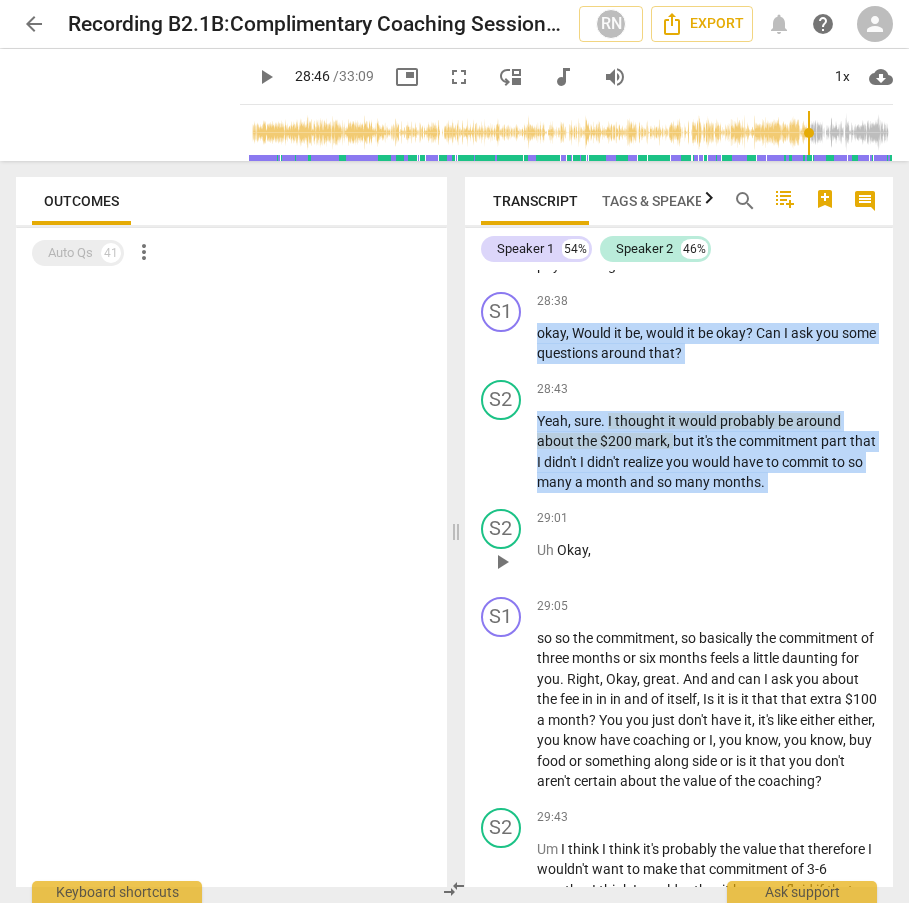 drag, startPoint x: 534, startPoint y: 452, endPoint x: 829, endPoint y: 644, distance: 351.9787 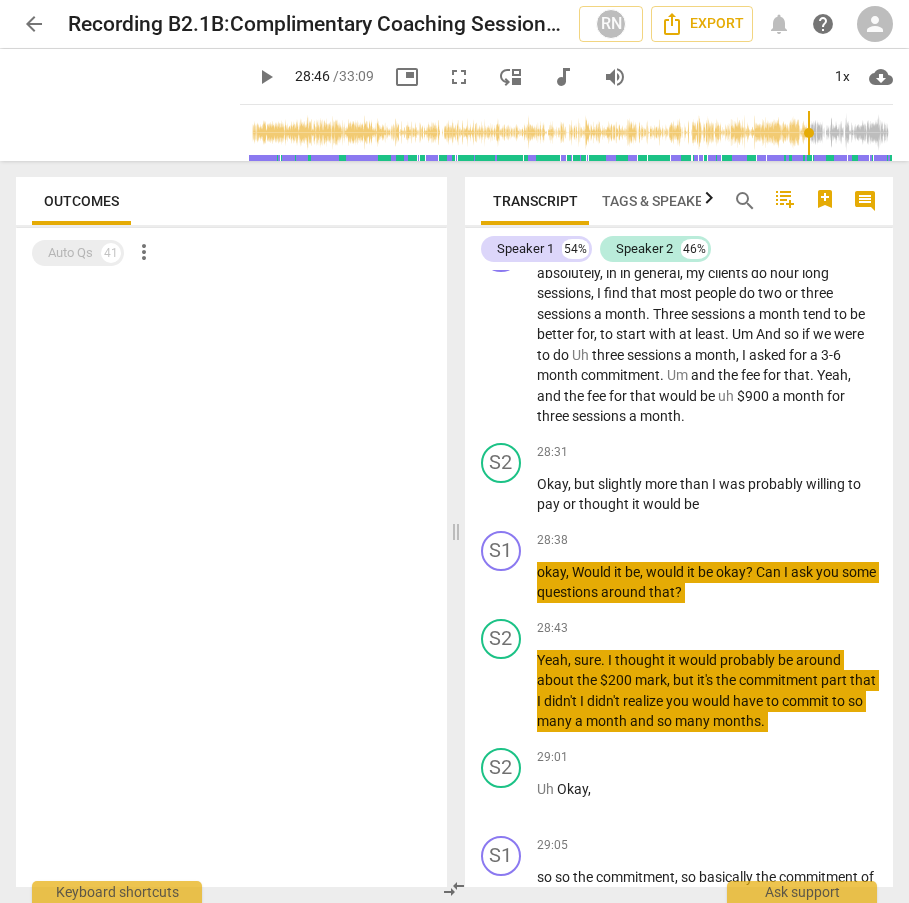 scroll, scrollTop: 12068, scrollLeft: 0, axis: vertical 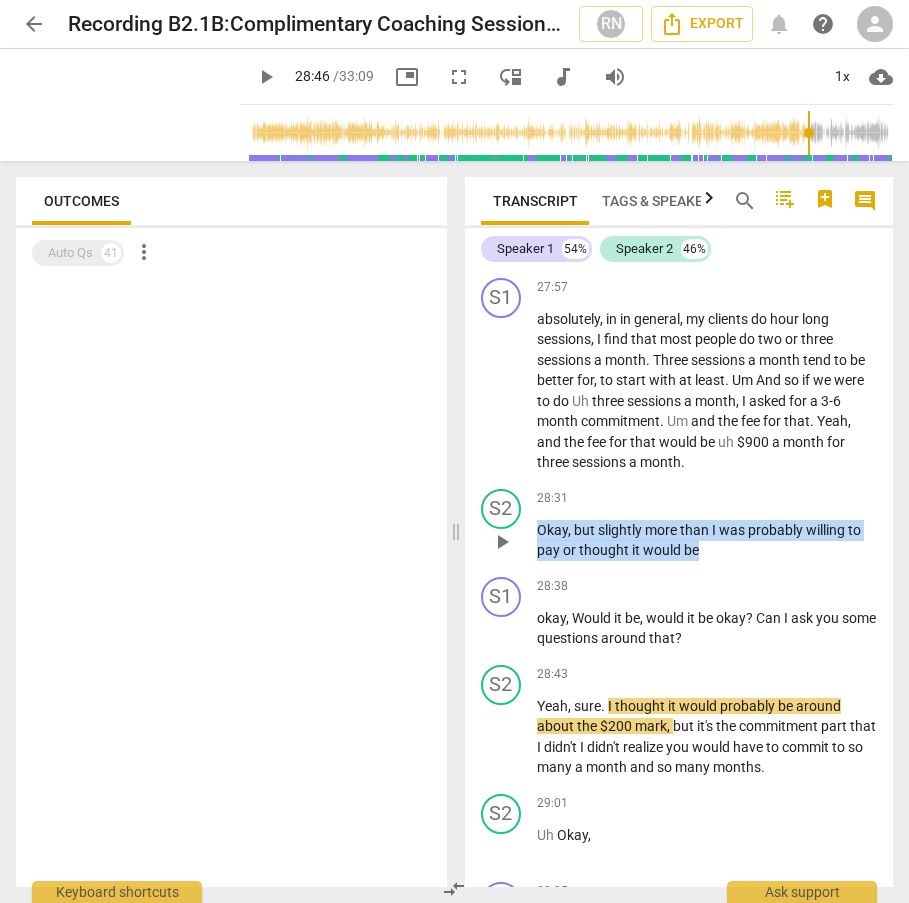 drag, startPoint x: 544, startPoint y: 652, endPoint x: 750, endPoint y: 670, distance: 206.78491 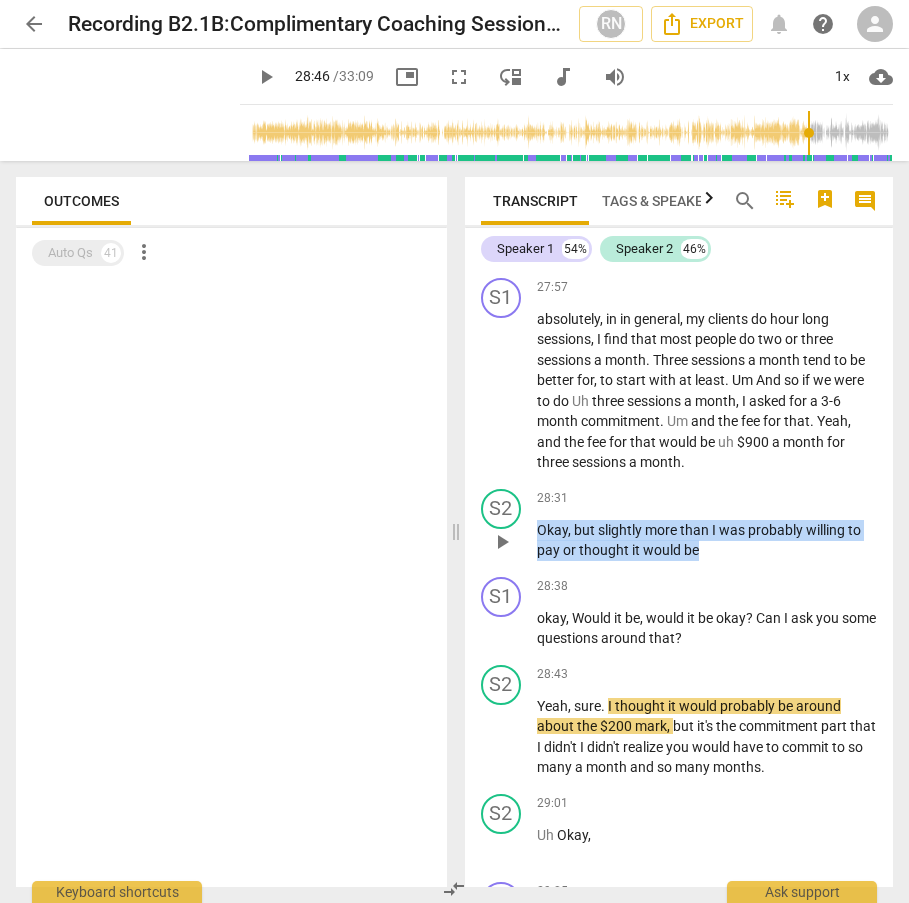 click on "Okay ,   but   slightly   more   than   I   was   probably   willing   to   pay   or   thought   it   would   be" at bounding box center [707, 540] 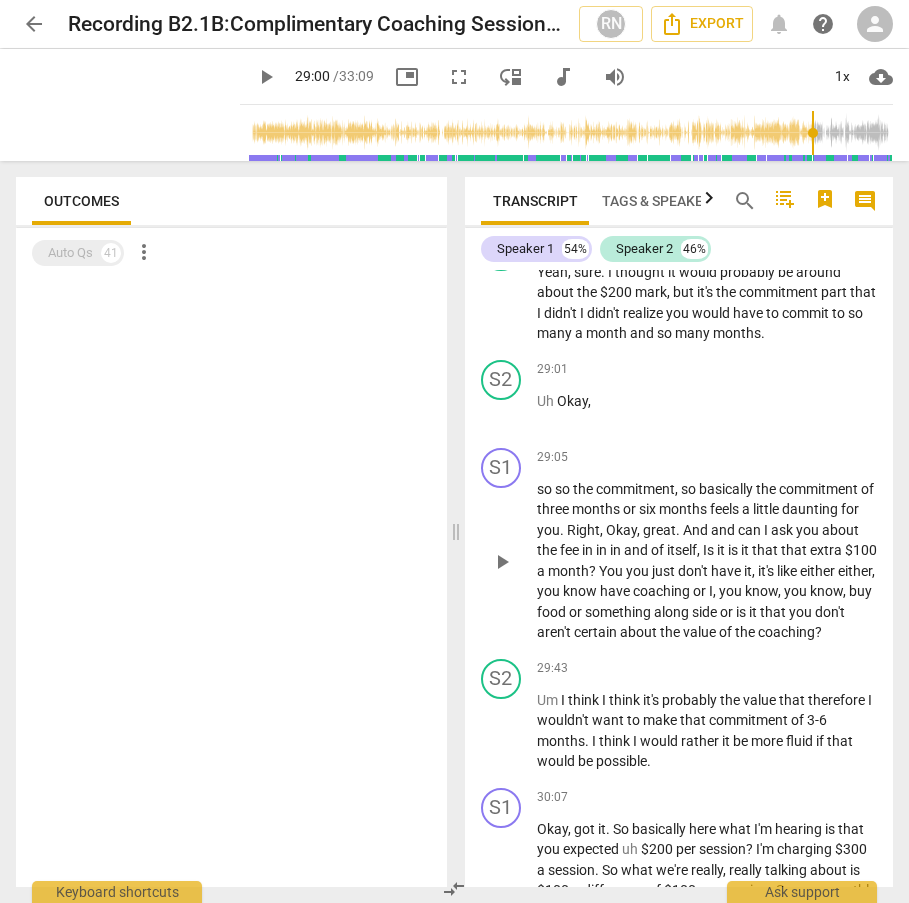 scroll, scrollTop: 12541, scrollLeft: 0, axis: vertical 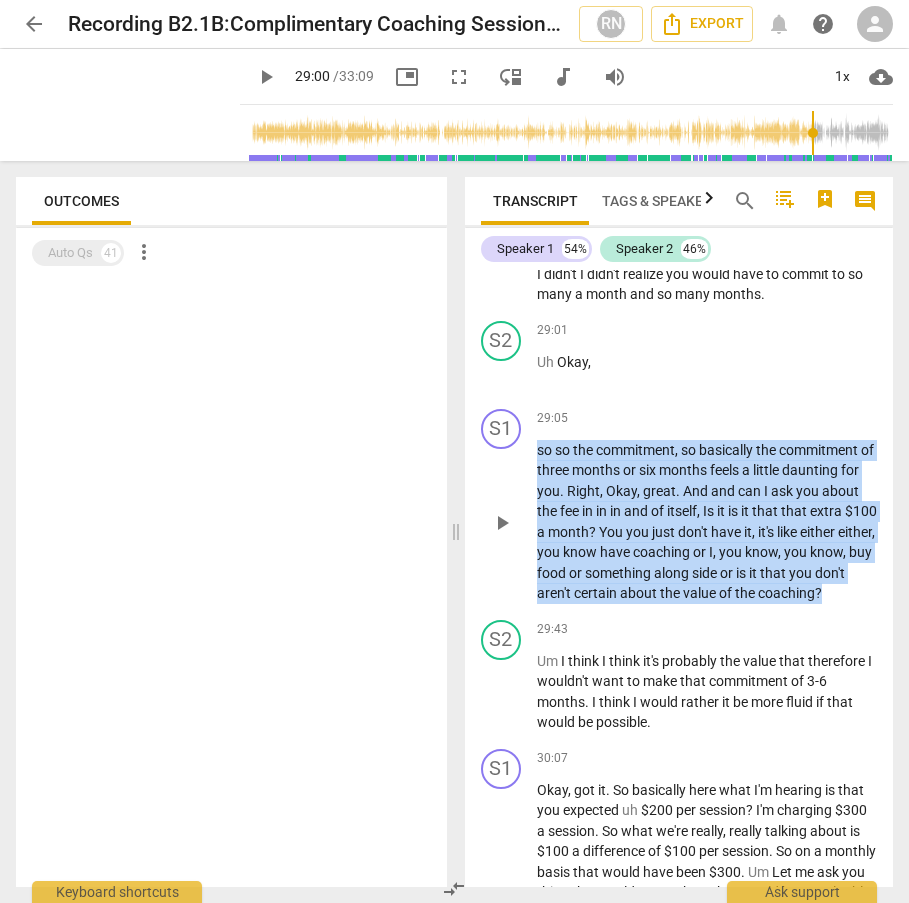 drag, startPoint x: 538, startPoint y: 575, endPoint x: 656, endPoint y: 730, distance: 194.80502 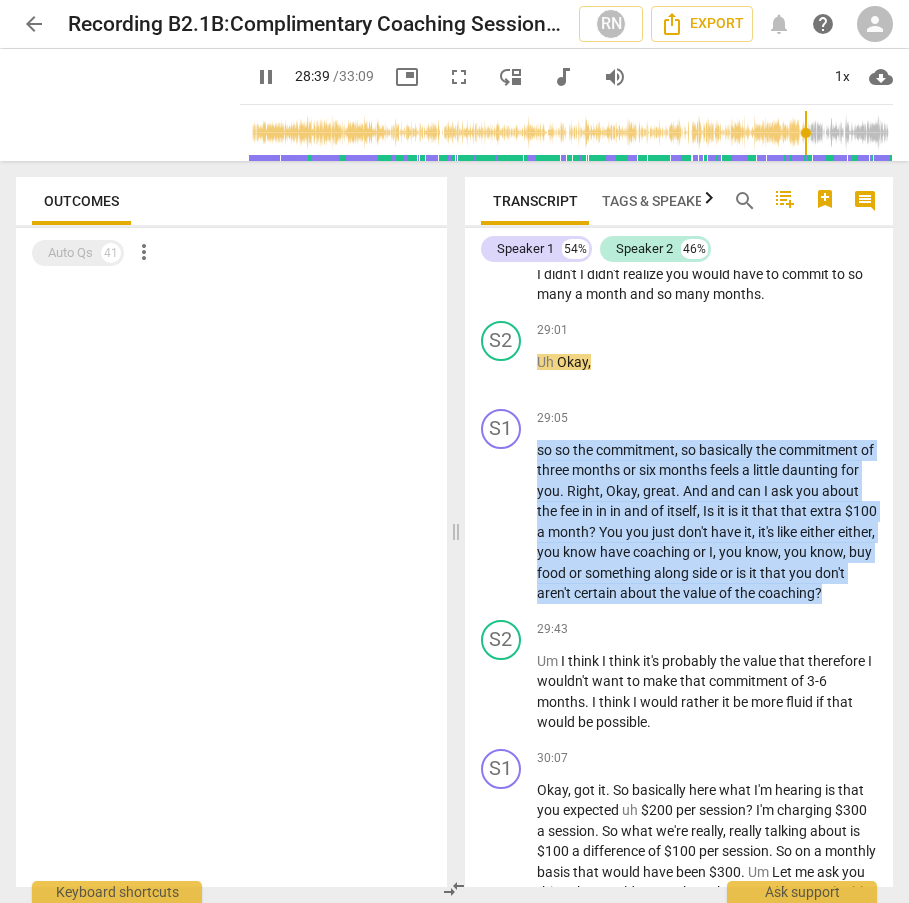 click at bounding box center [570, 133] 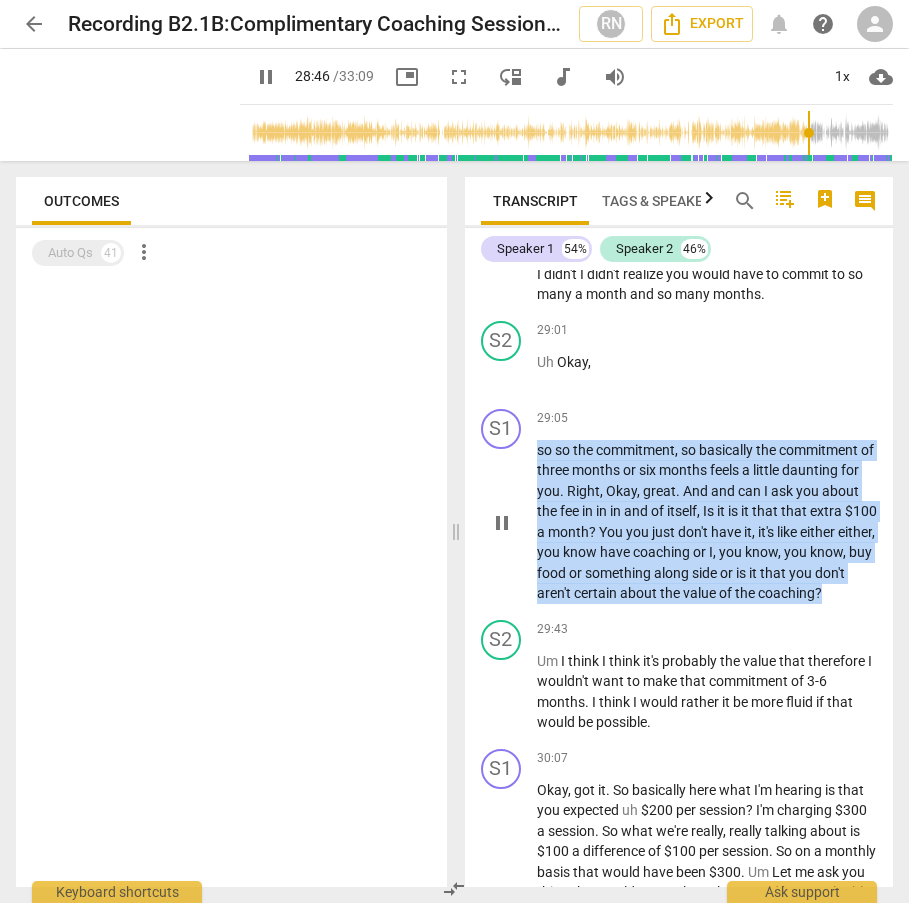 scroll, scrollTop: 12537, scrollLeft: 0, axis: vertical 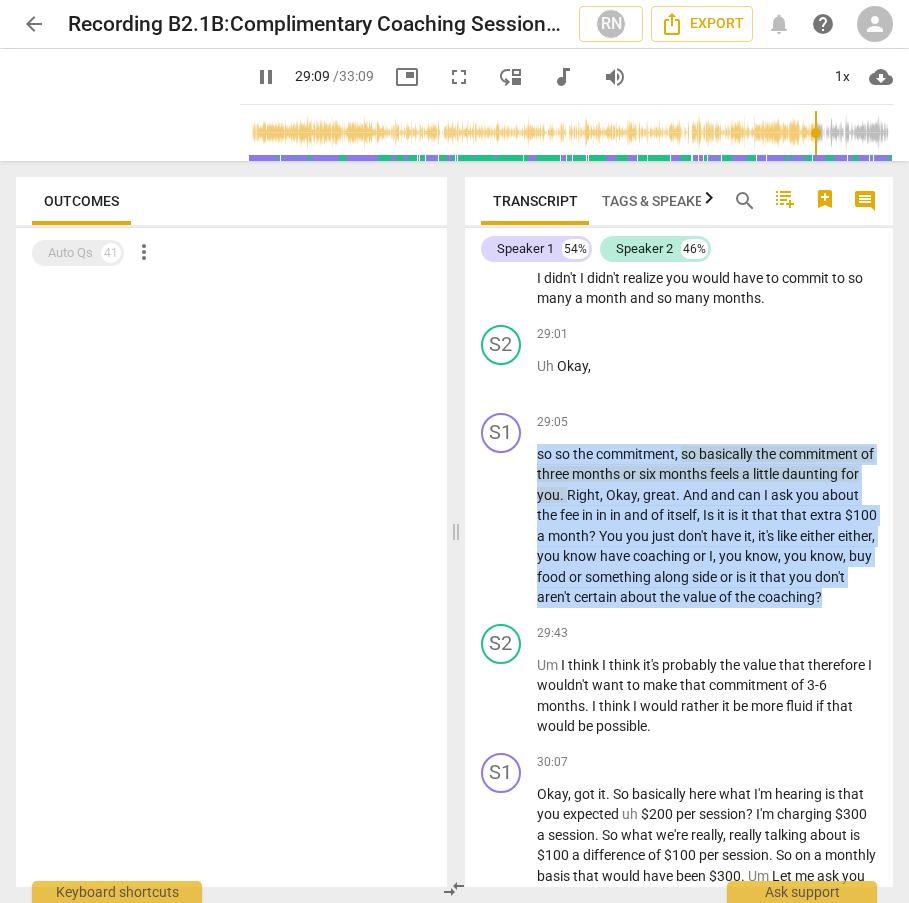 click at bounding box center [570, 133] 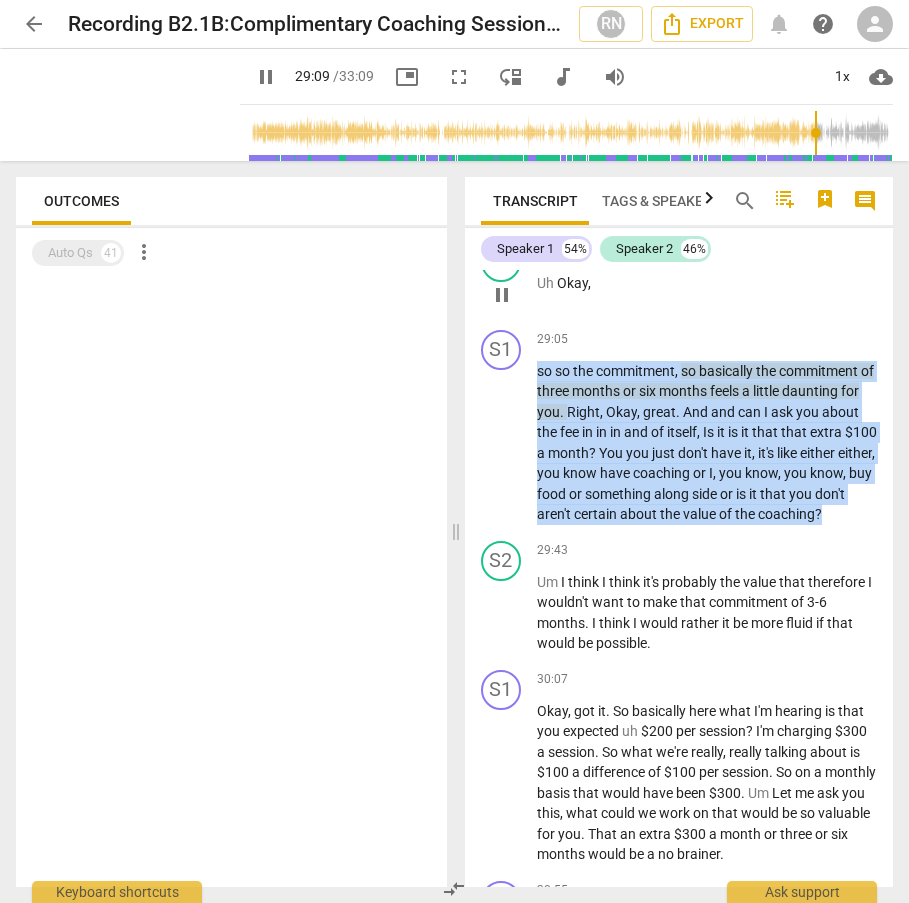 scroll, scrollTop: 12651, scrollLeft: 0, axis: vertical 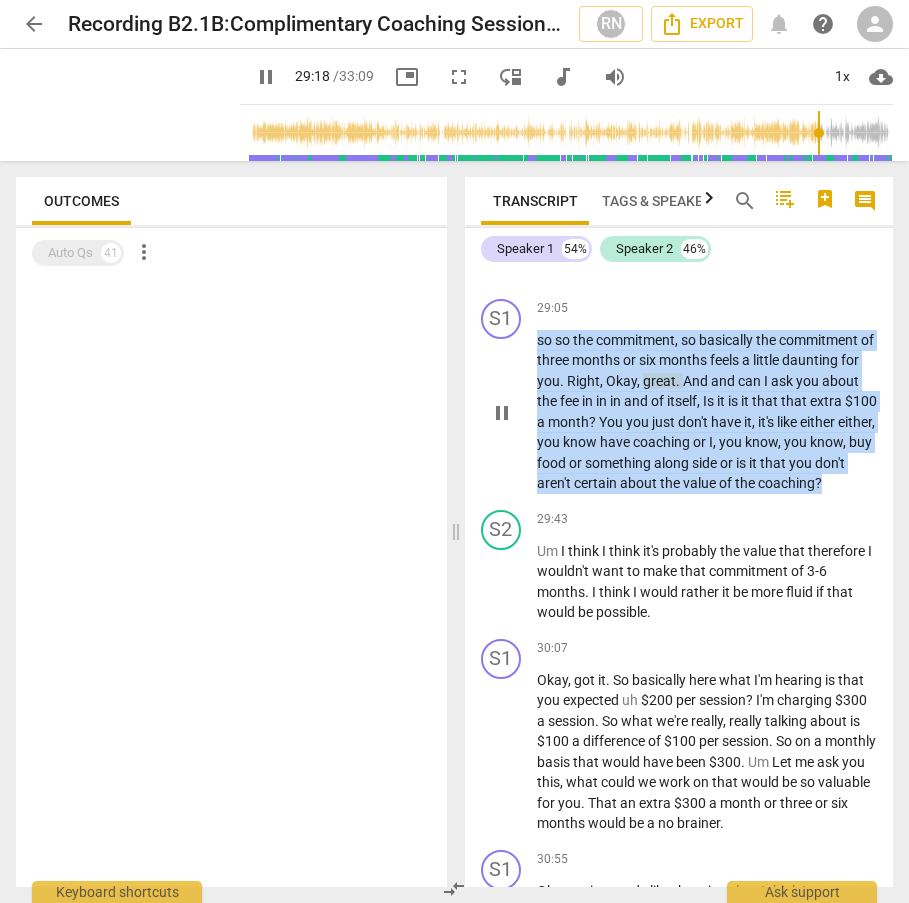 click on "you" at bounding box center [550, 442] 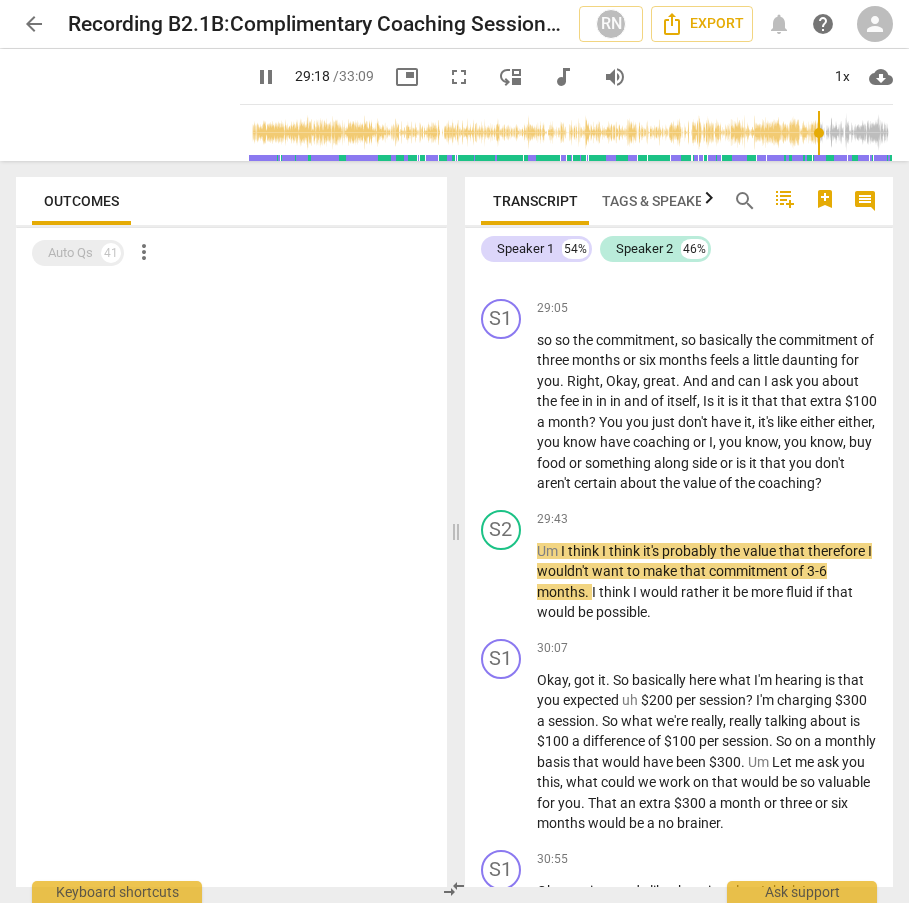 click at bounding box center (570, 133) 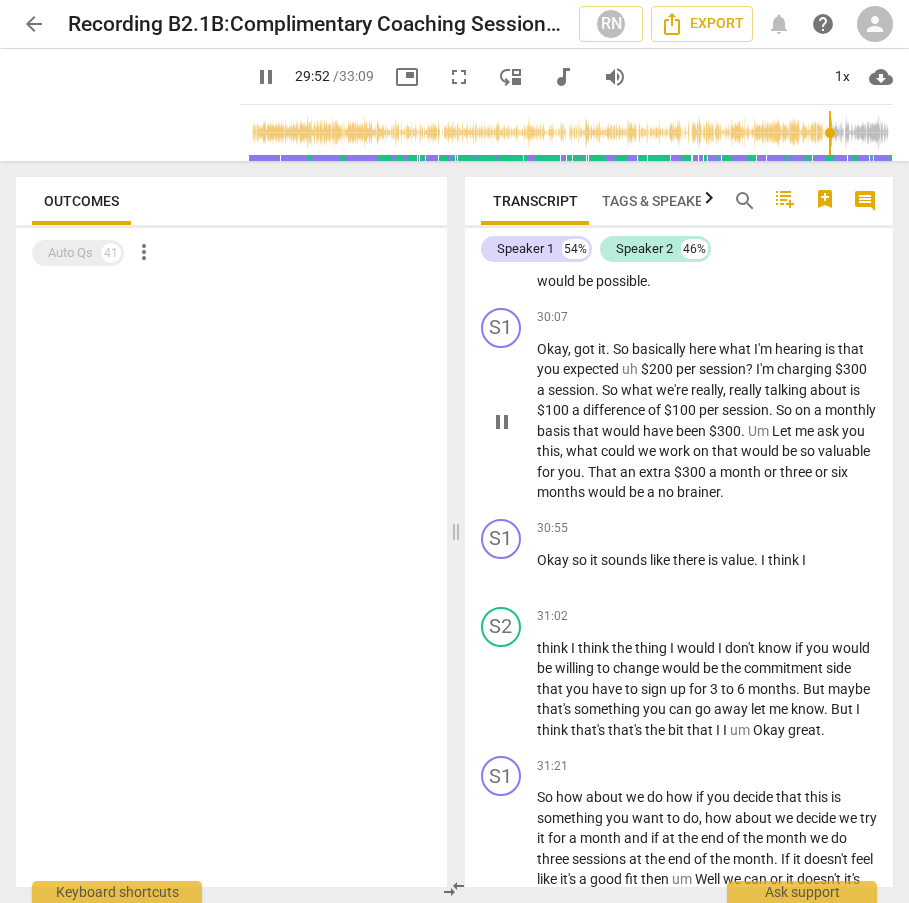 scroll, scrollTop: 12930, scrollLeft: 0, axis: vertical 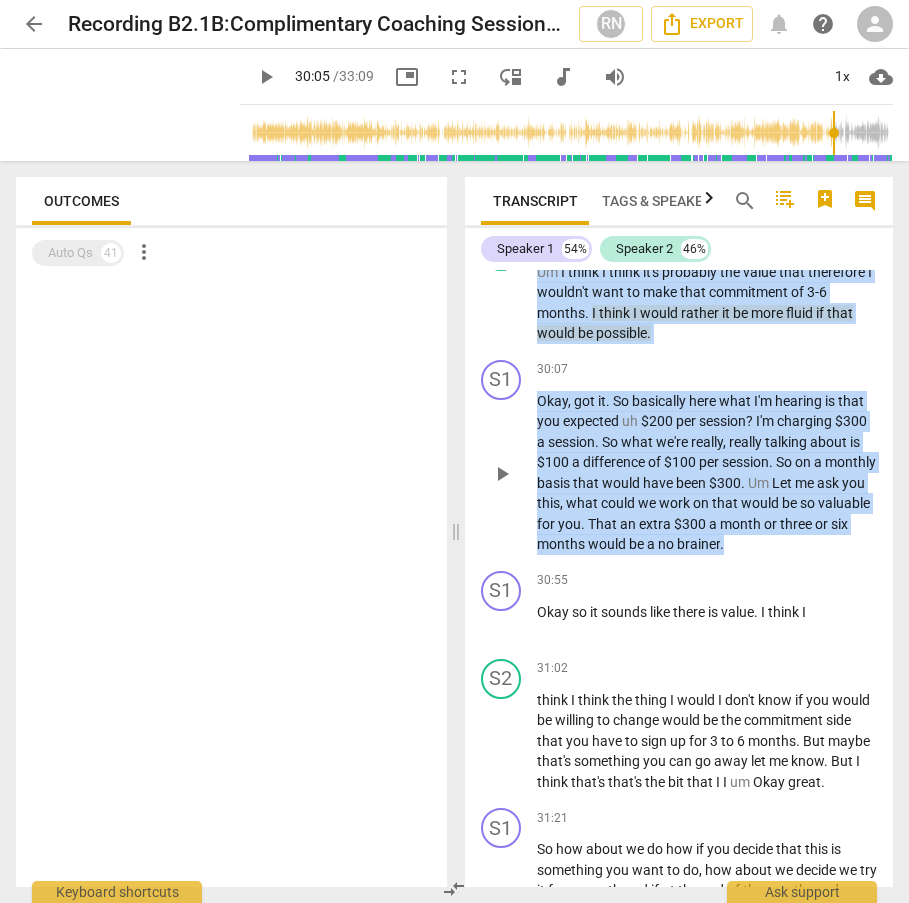 drag, startPoint x: 538, startPoint y: 414, endPoint x: 809, endPoint y: 690, distance: 386.80356 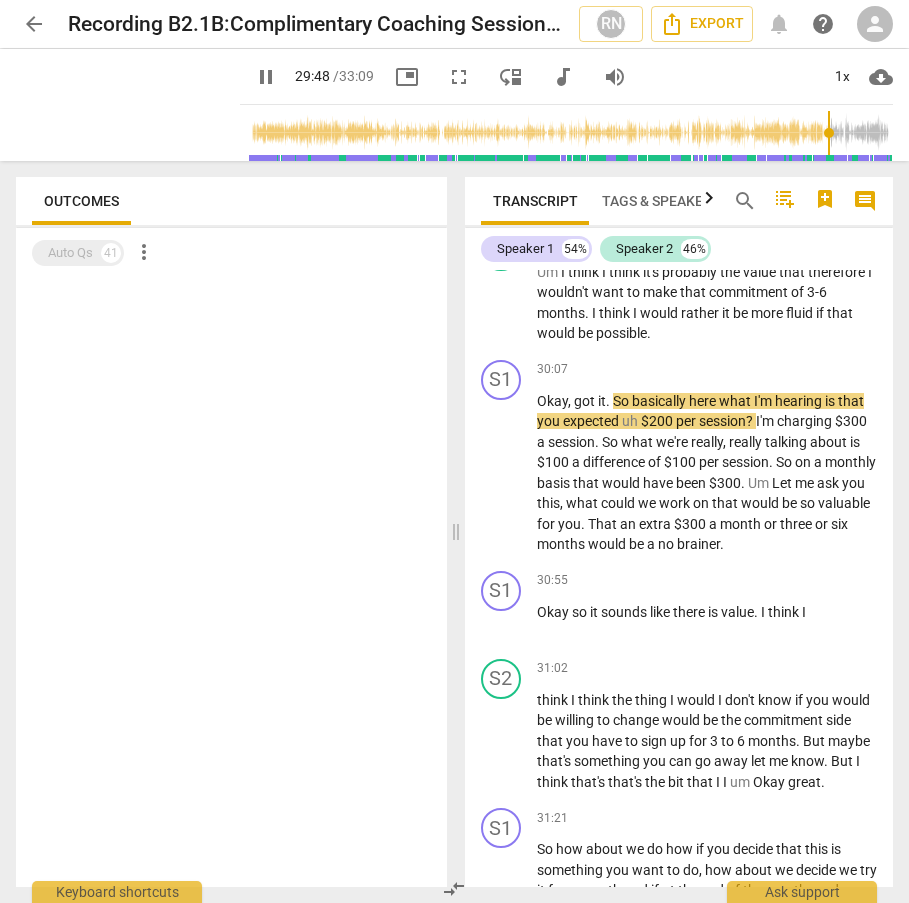 click at bounding box center (570, 133) 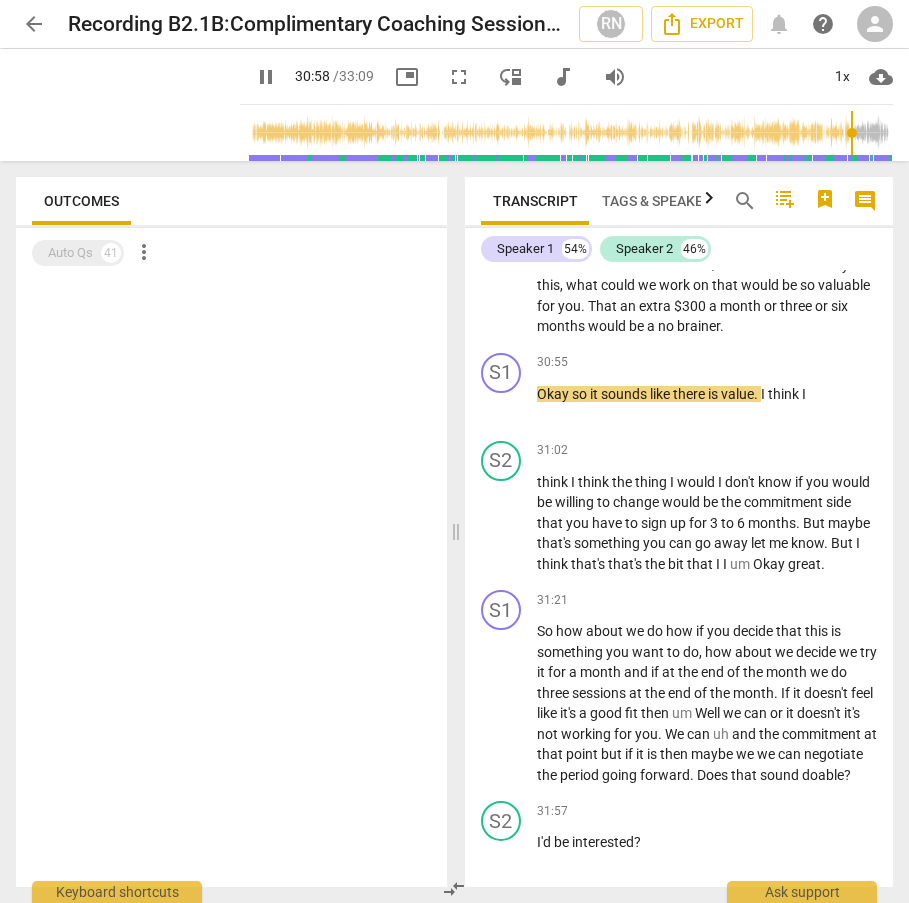 scroll, scrollTop: 13145, scrollLeft: 0, axis: vertical 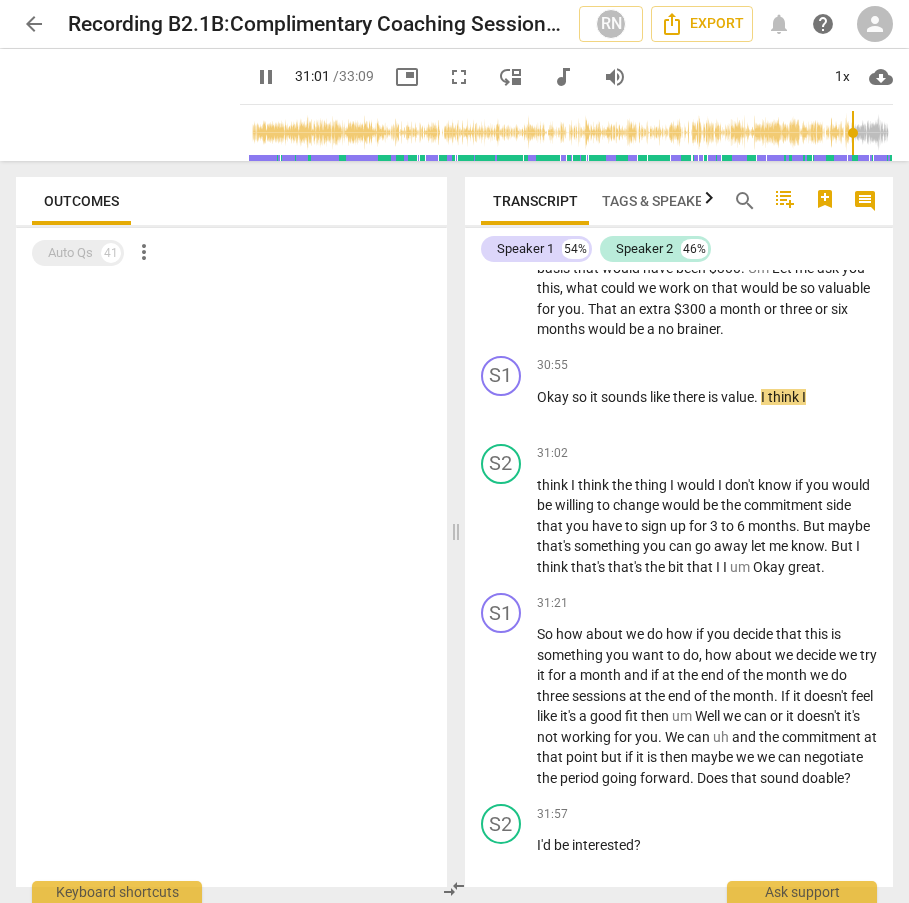 click at bounding box center [570, 133] 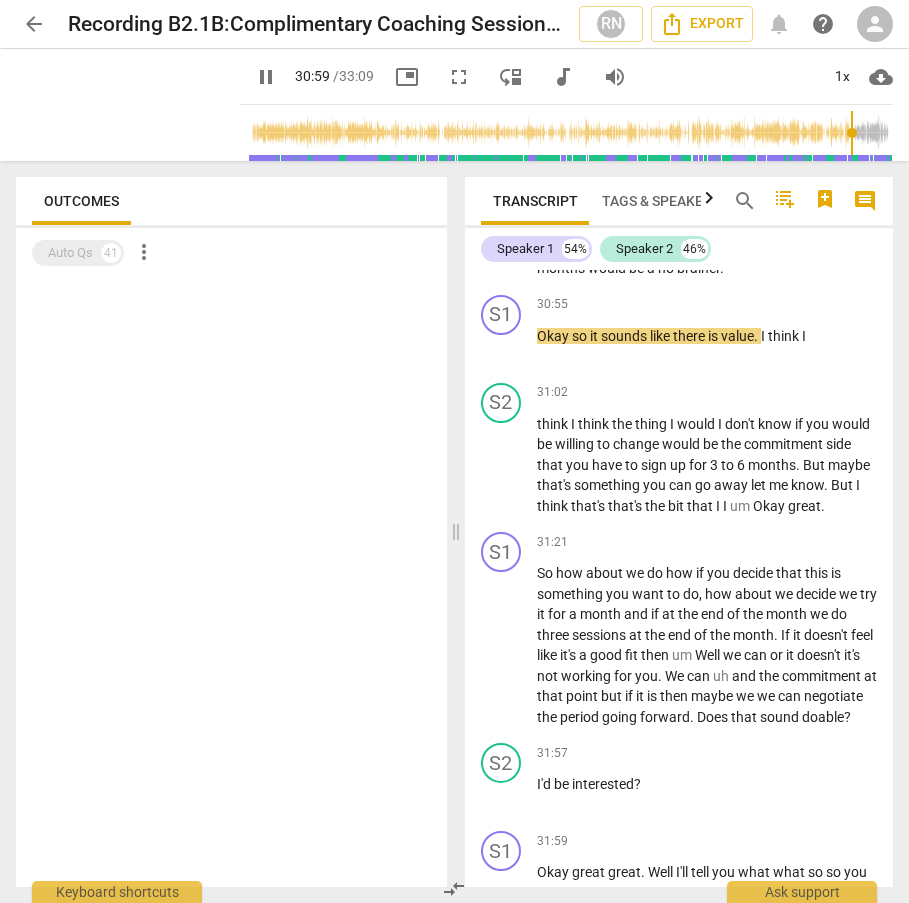 scroll, scrollTop: 13256, scrollLeft: 0, axis: vertical 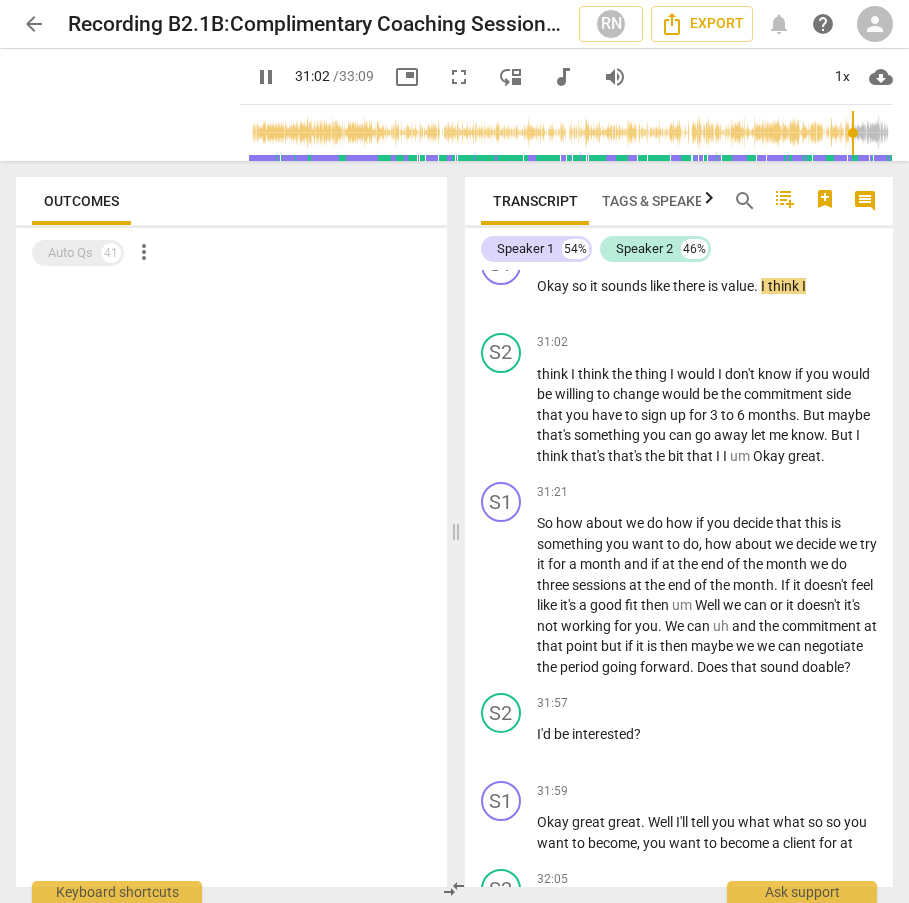 click at bounding box center [570, 133] 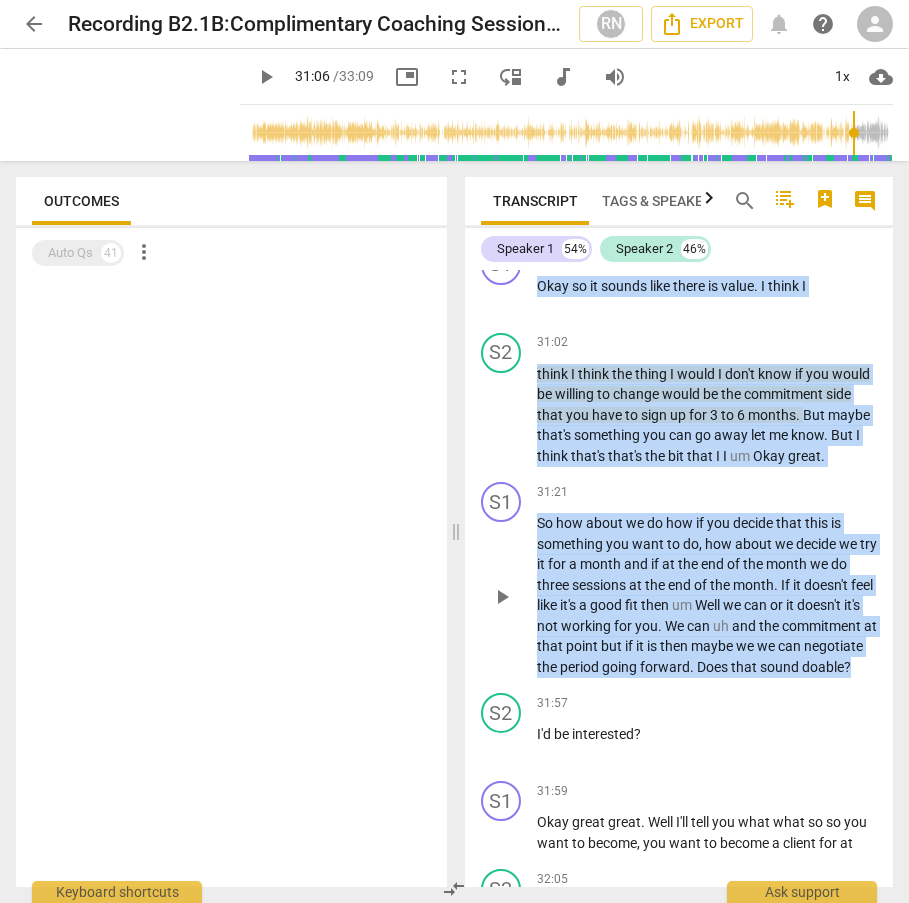 drag, startPoint x: 537, startPoint y: 430, endPoint x: 725, endPoint y: 852, distance: 461.9827 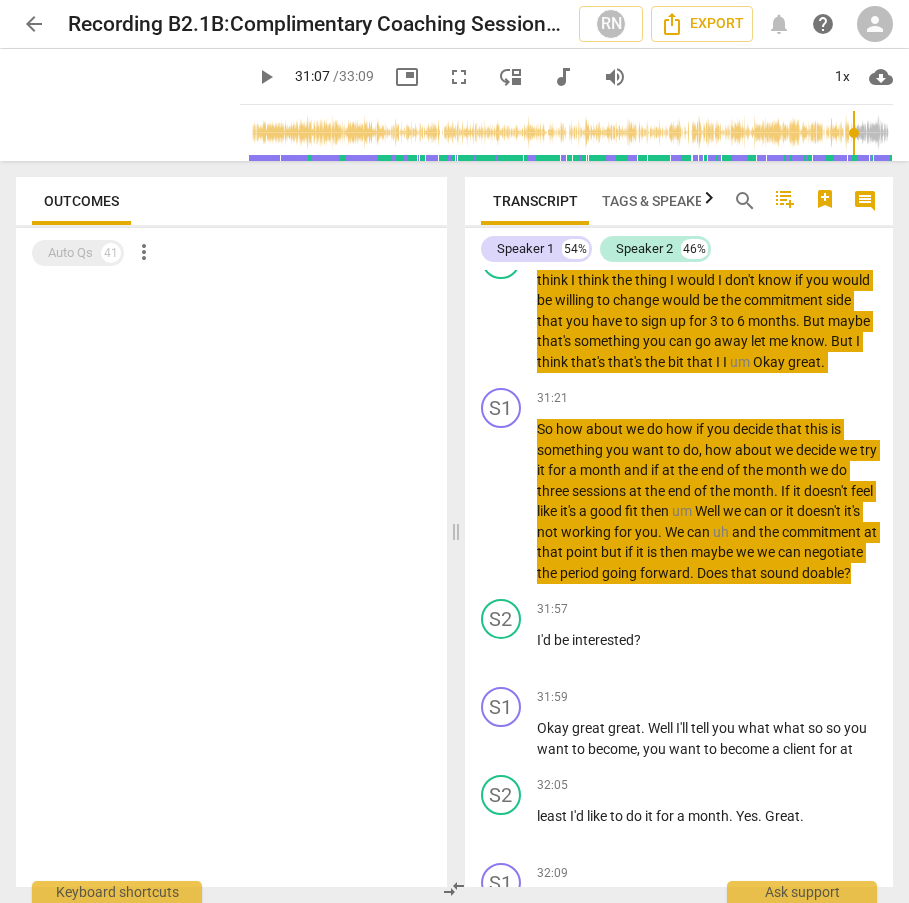 scroll, scrollTop: 13346, scrollLeft: 0, axis: vertical 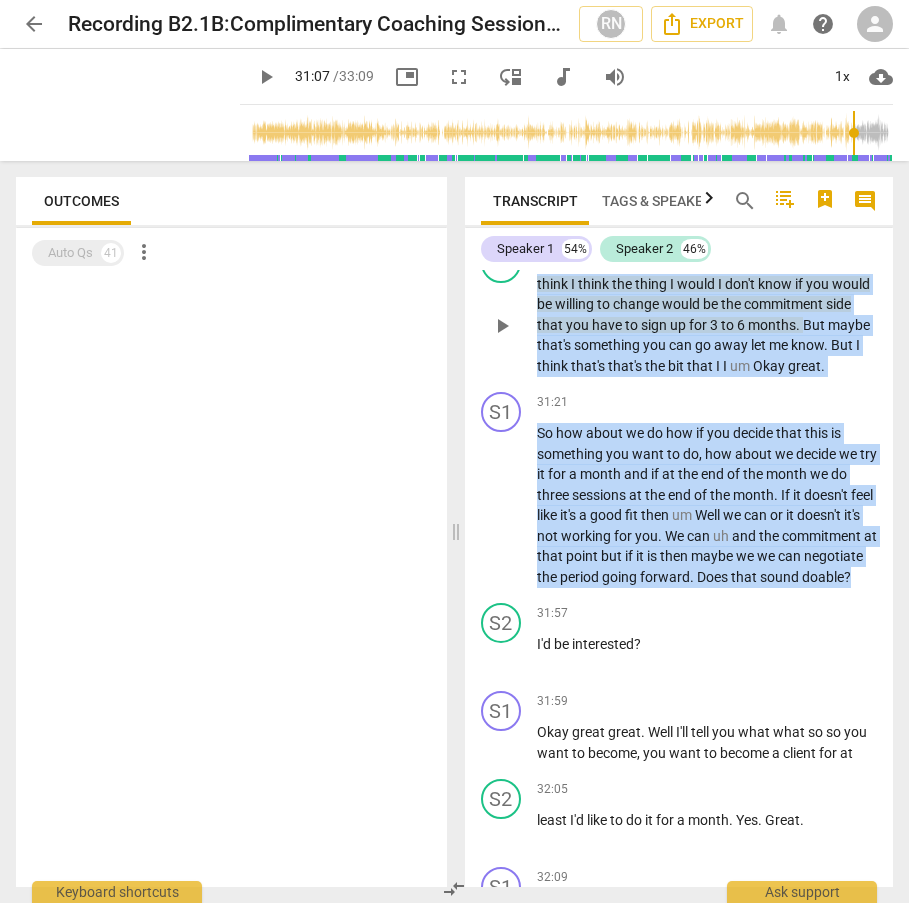 click on "think I think the thing I would I don't know if you would be willing to change would be the commitment side that you have to sign up for 3 to 6 months . But maybe that's something you can go away let me know . But I think that's that's the bit that I I um Okay great ." at bounding box center (707, 325) 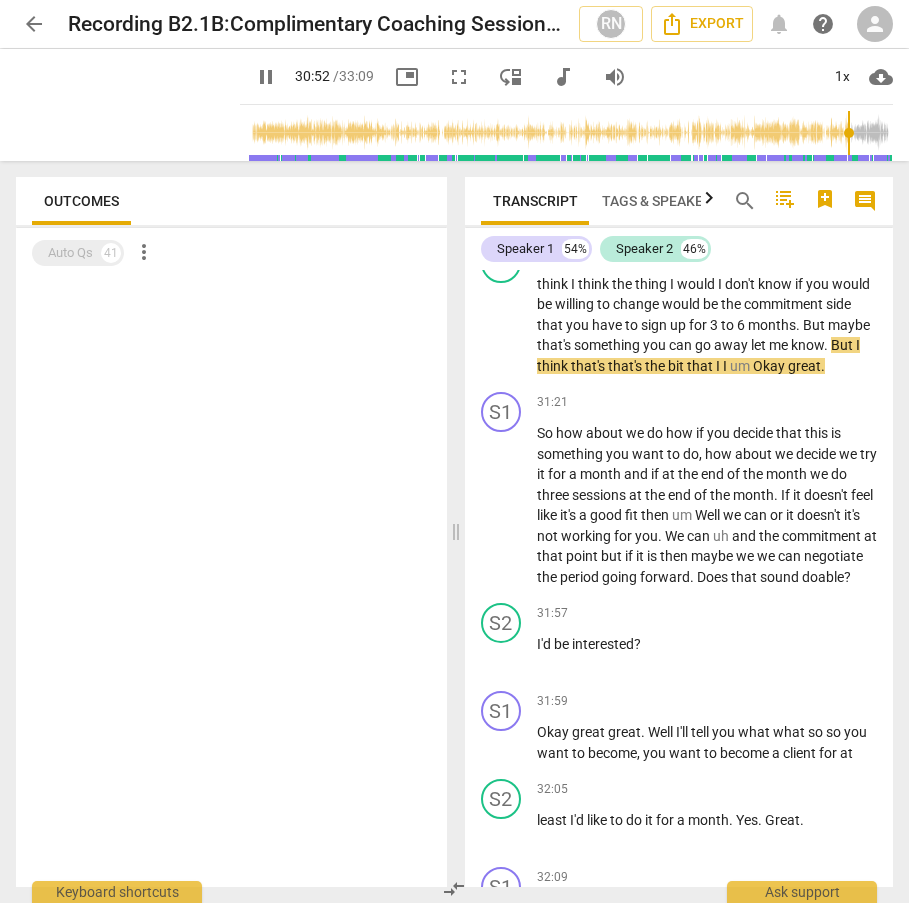 click at bounding box center (570, 133) 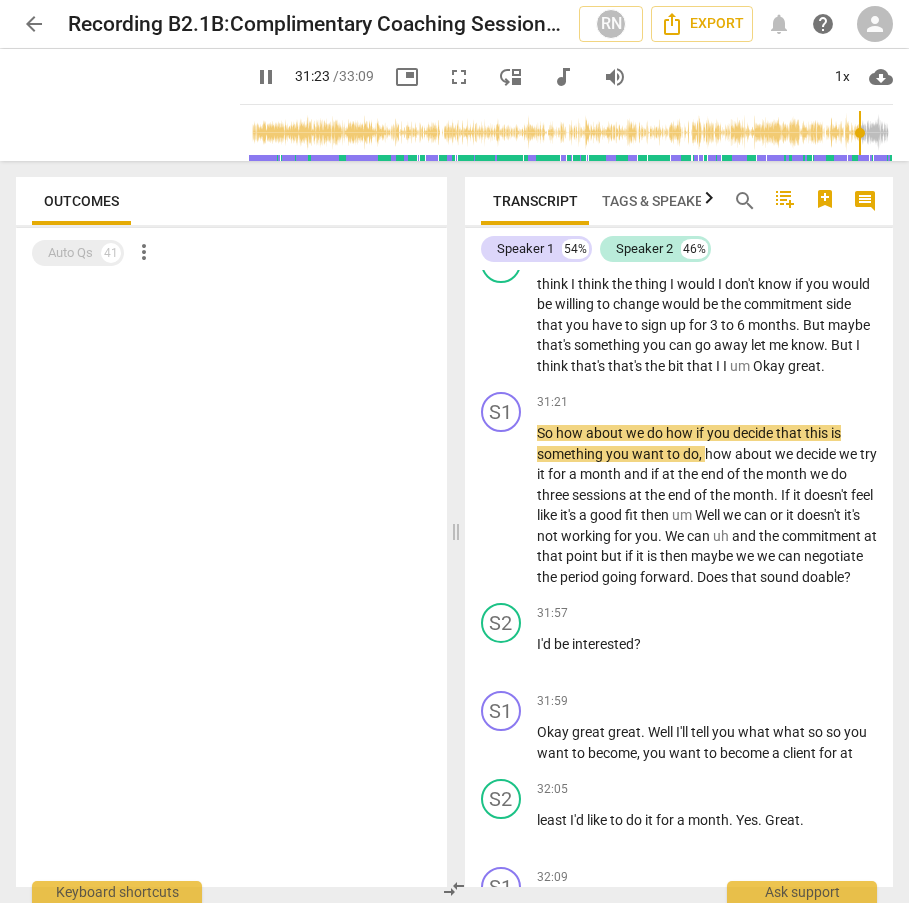 click at bounding box center (570, 133) 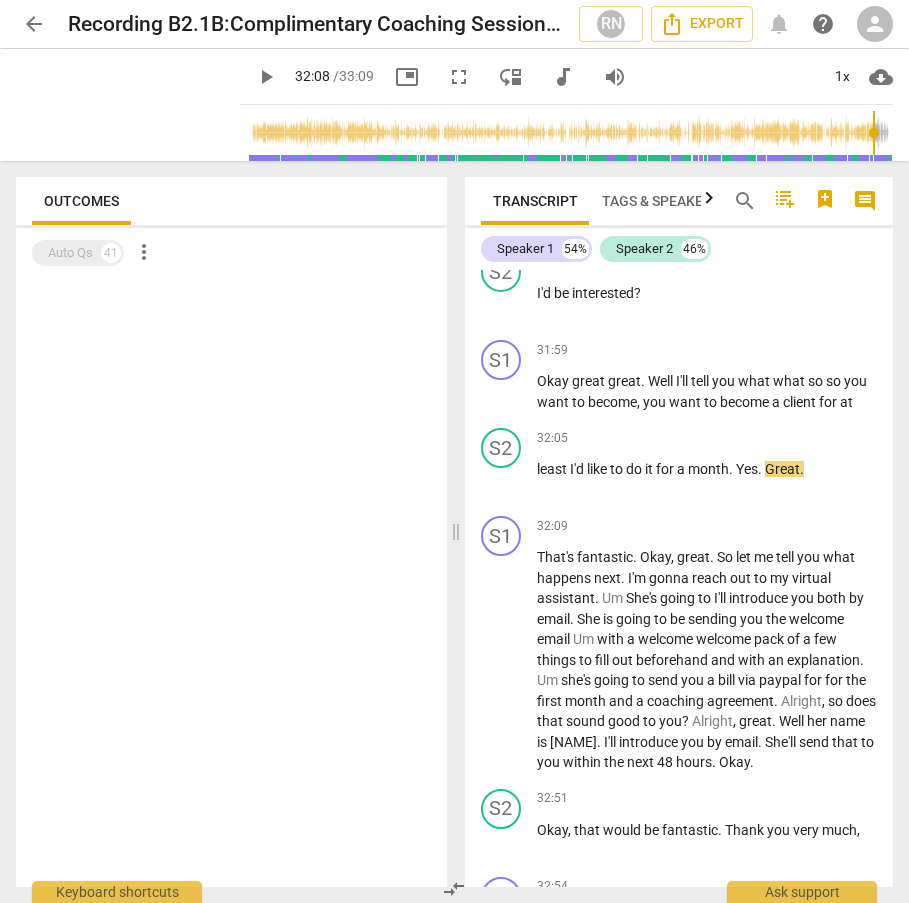 scroll, scrollTop: 13726, scrollLeft: 0, axis: vertical 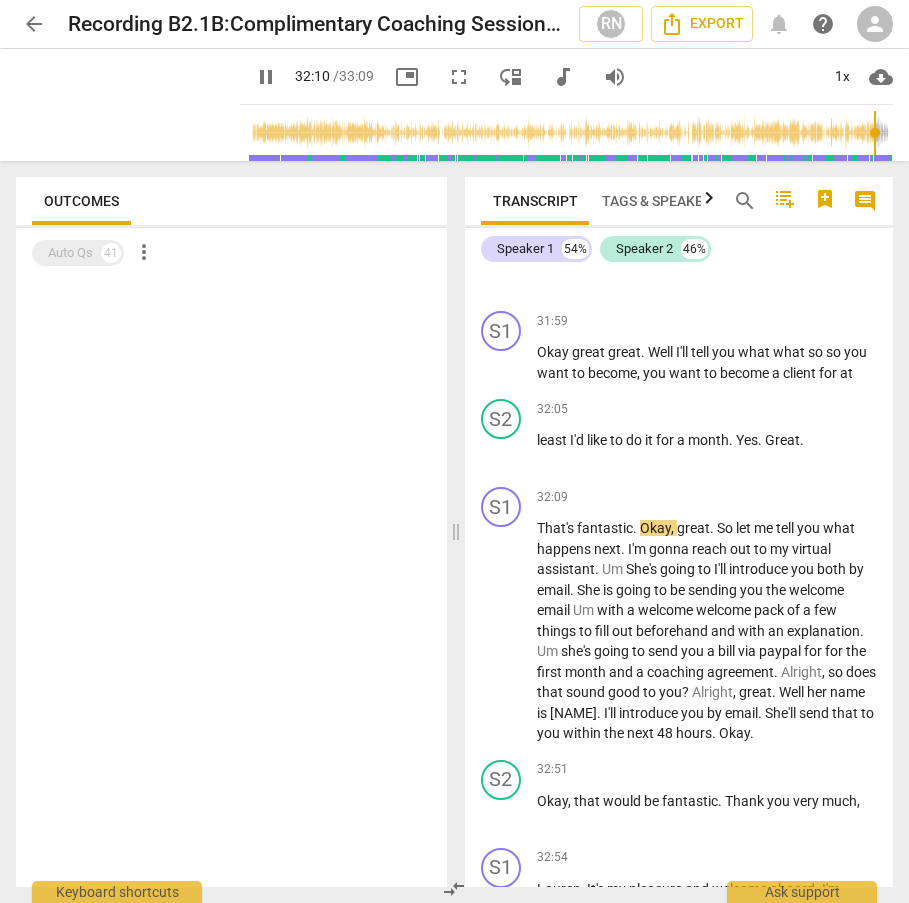 click at bounding box center (570, 133) 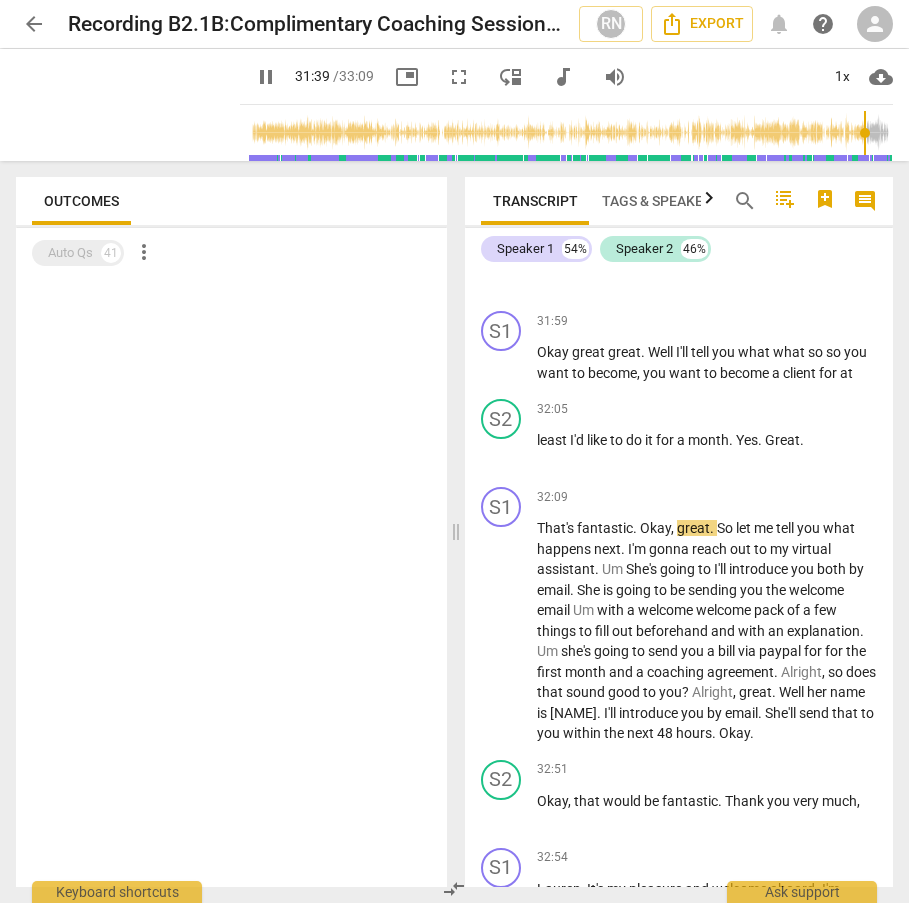 click at bounding box center [570, 133] 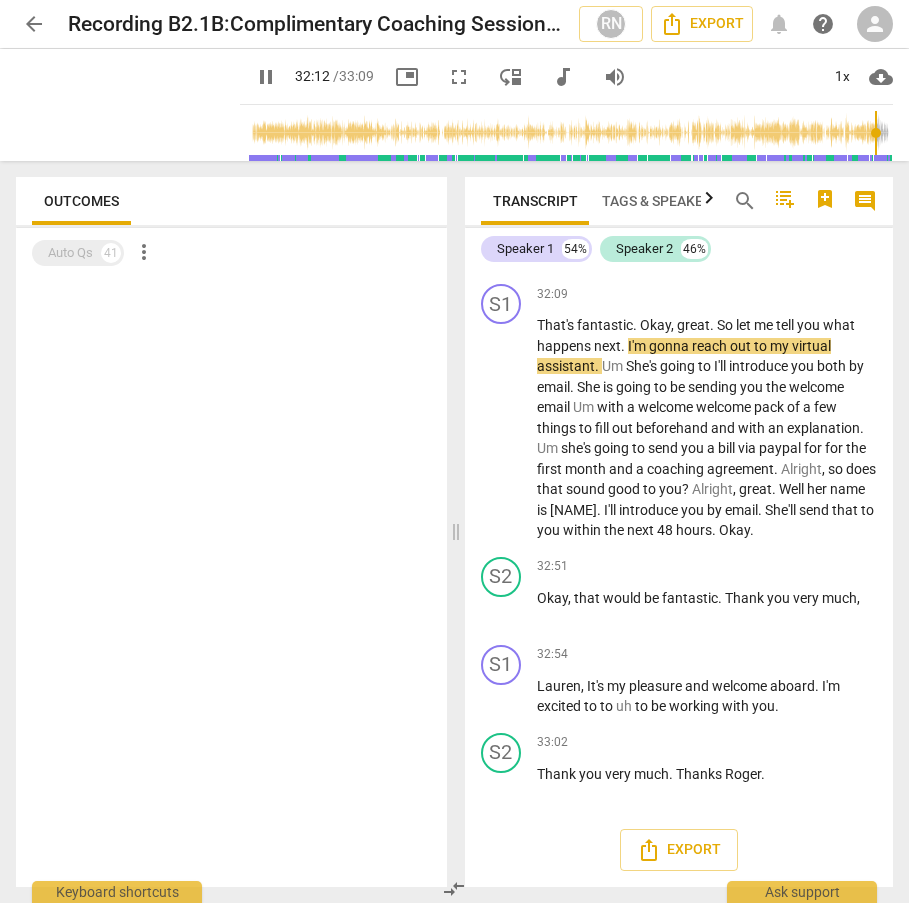 scroll, scrollTop: 13940, scrollLeft: 0, axis: vertical 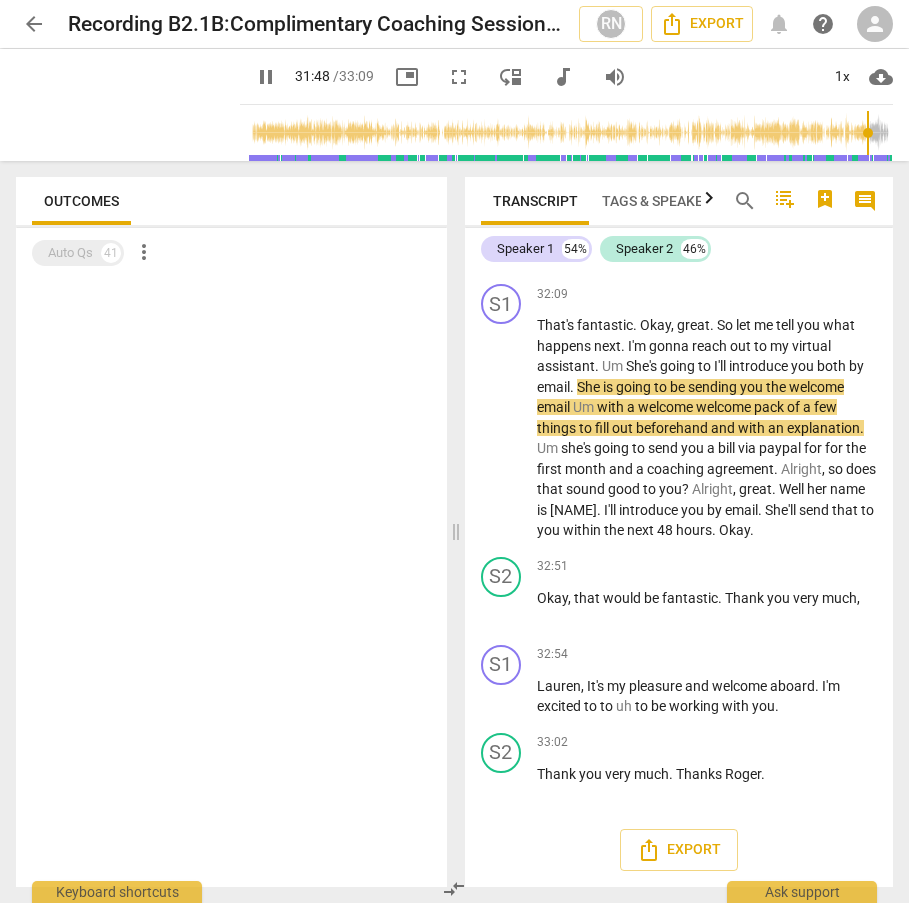 click at bounding box center [570, 133] 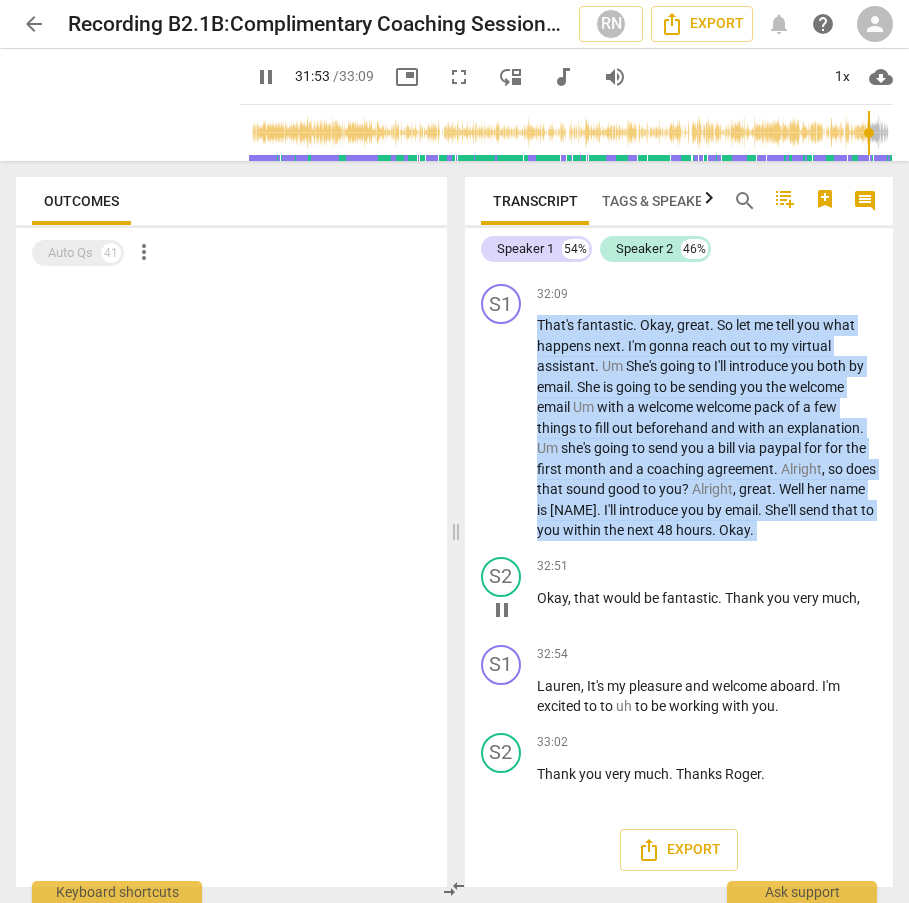 drag, startPoint x: 537, startPoint y: 326, endPoint x: 817, endPoint y: 741, distance: 500.6246 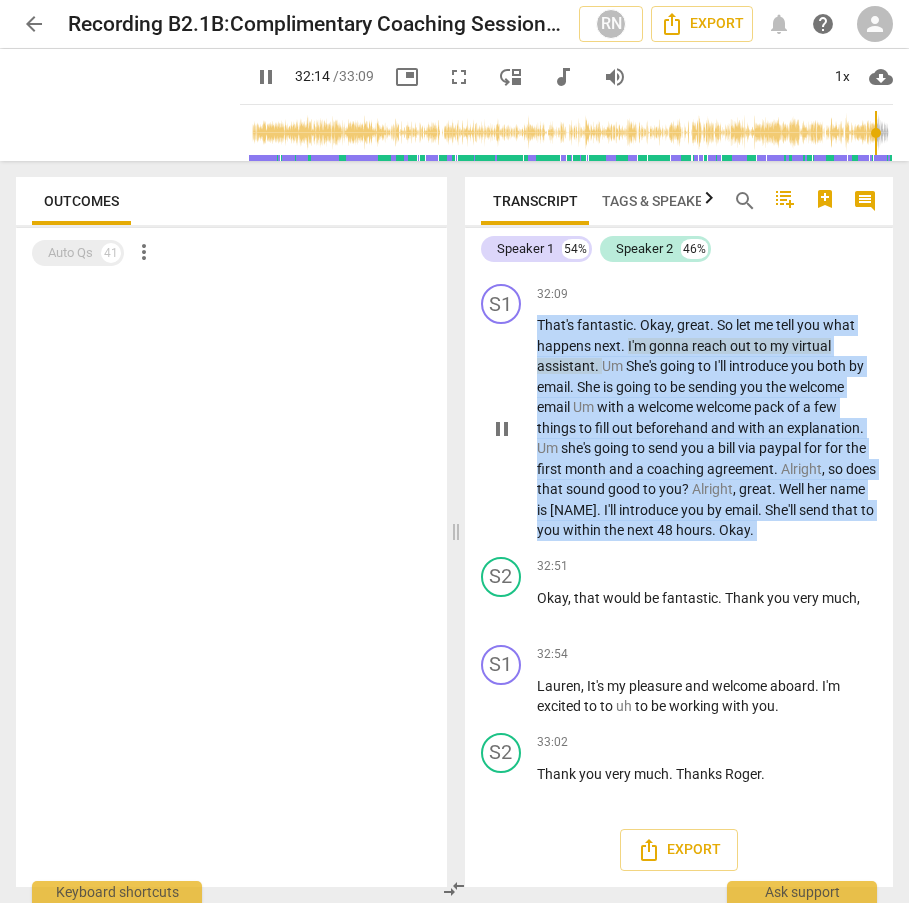 click on "great" at bounding box center (693, 325) 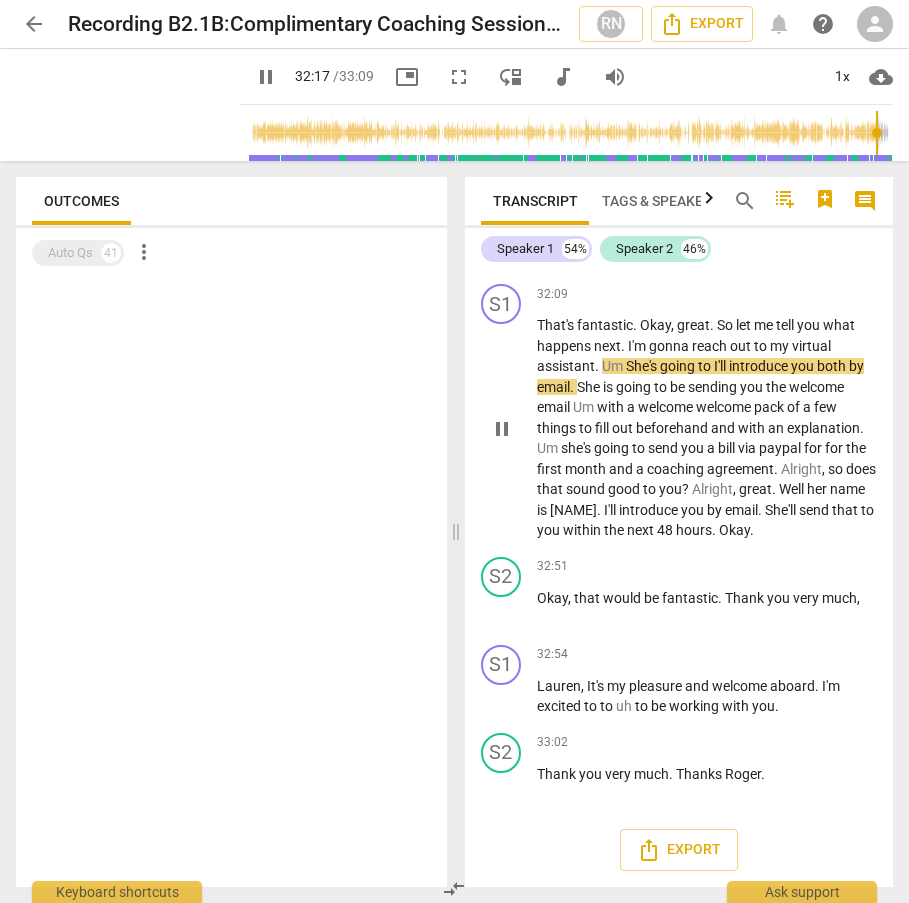 scroll, scrollTop: 14113, scrollLeft: 0, axis: vertical 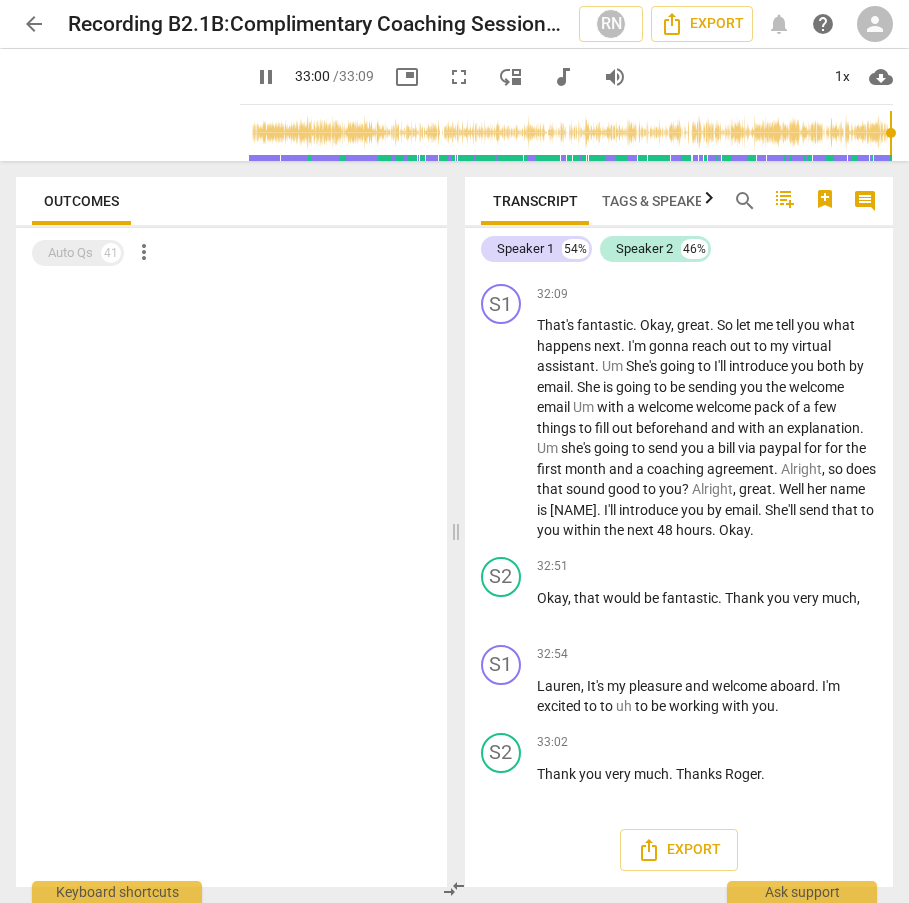 click at bounding box center (570, 133) 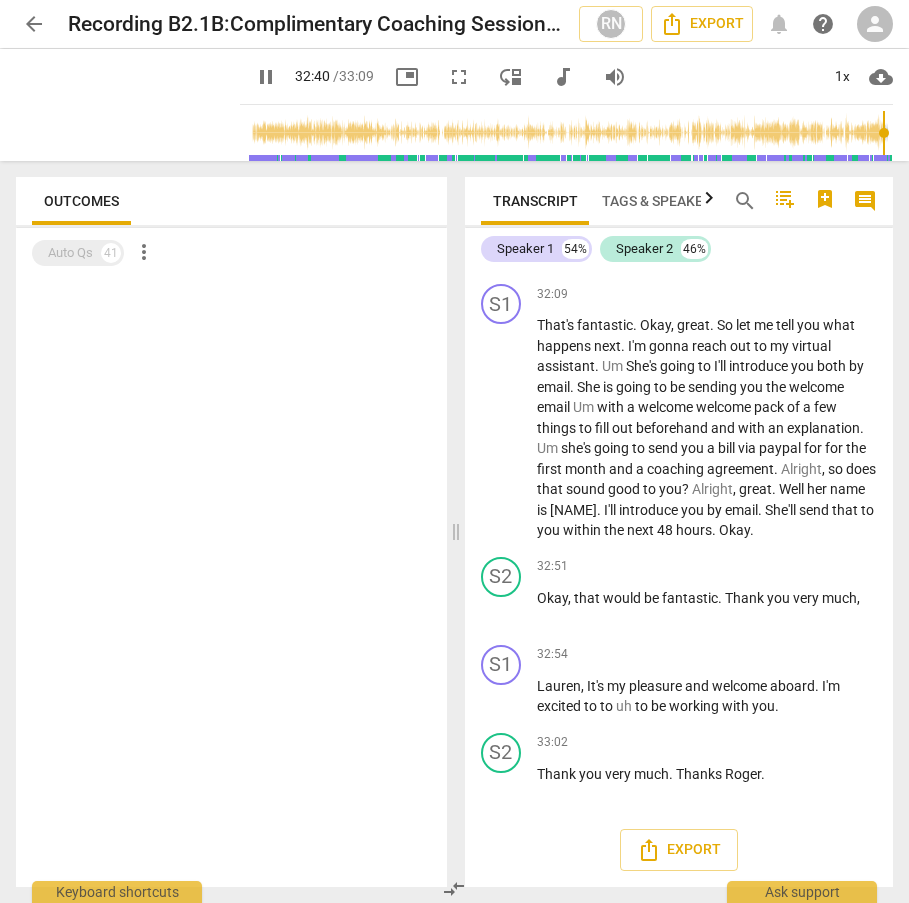 click at bounding box center (570, 133) 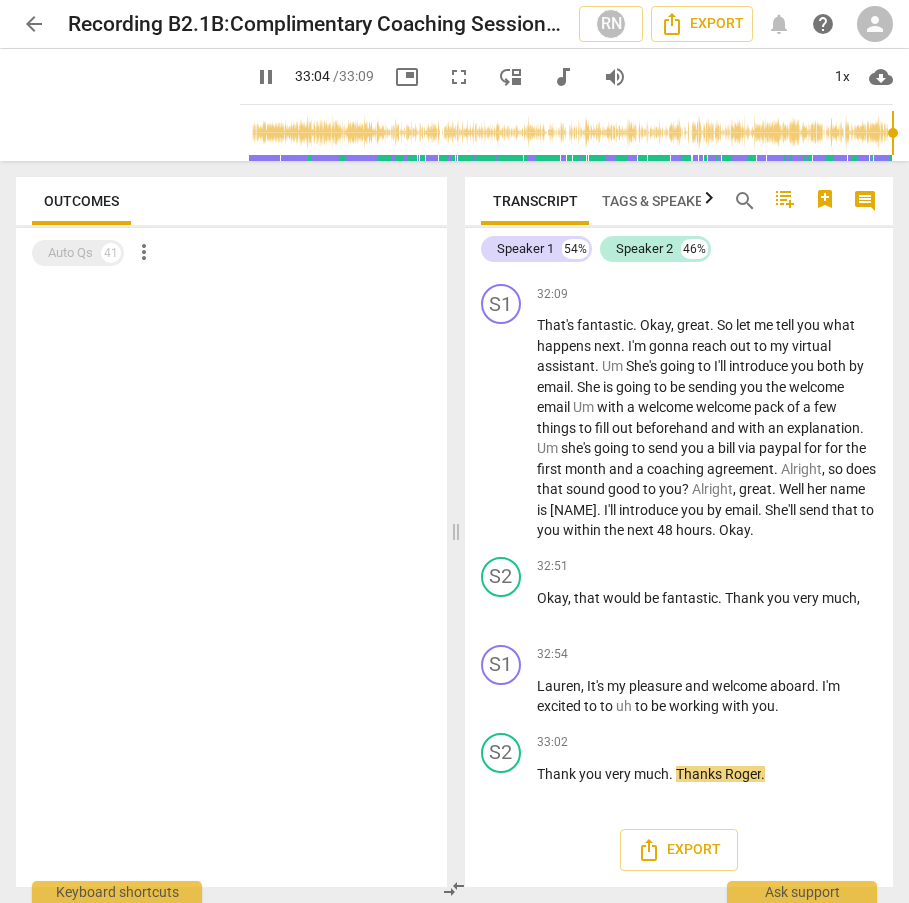 click at bounding box center (570, 133) 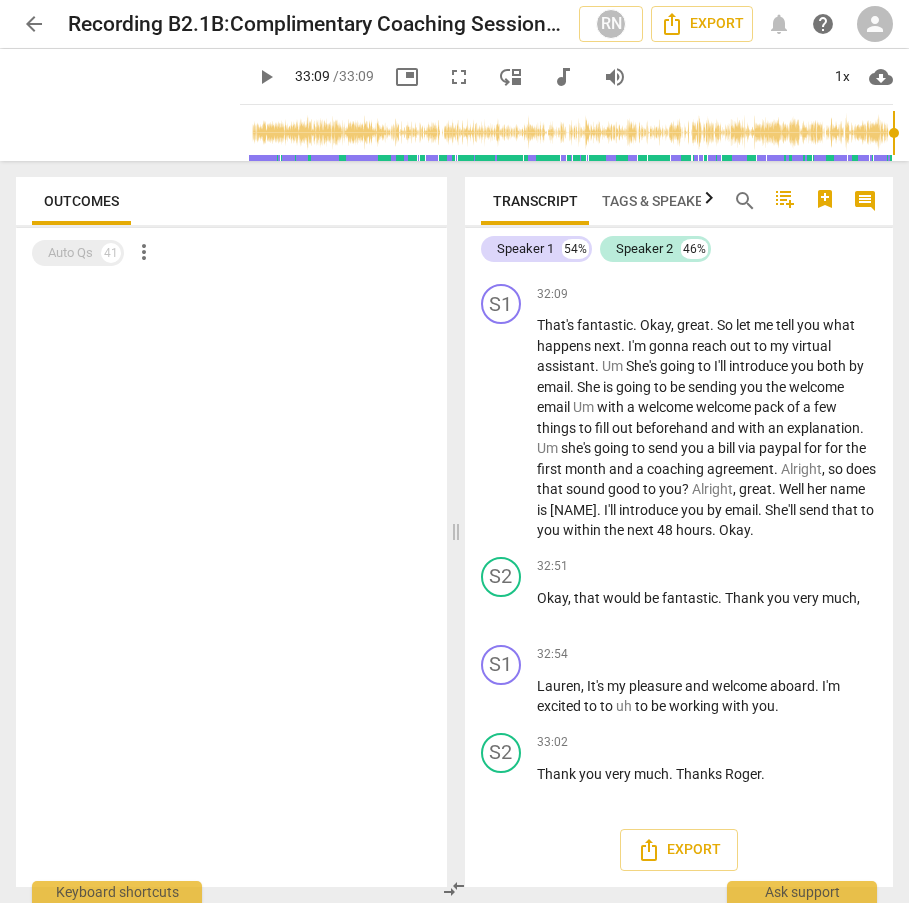 type on "1989" 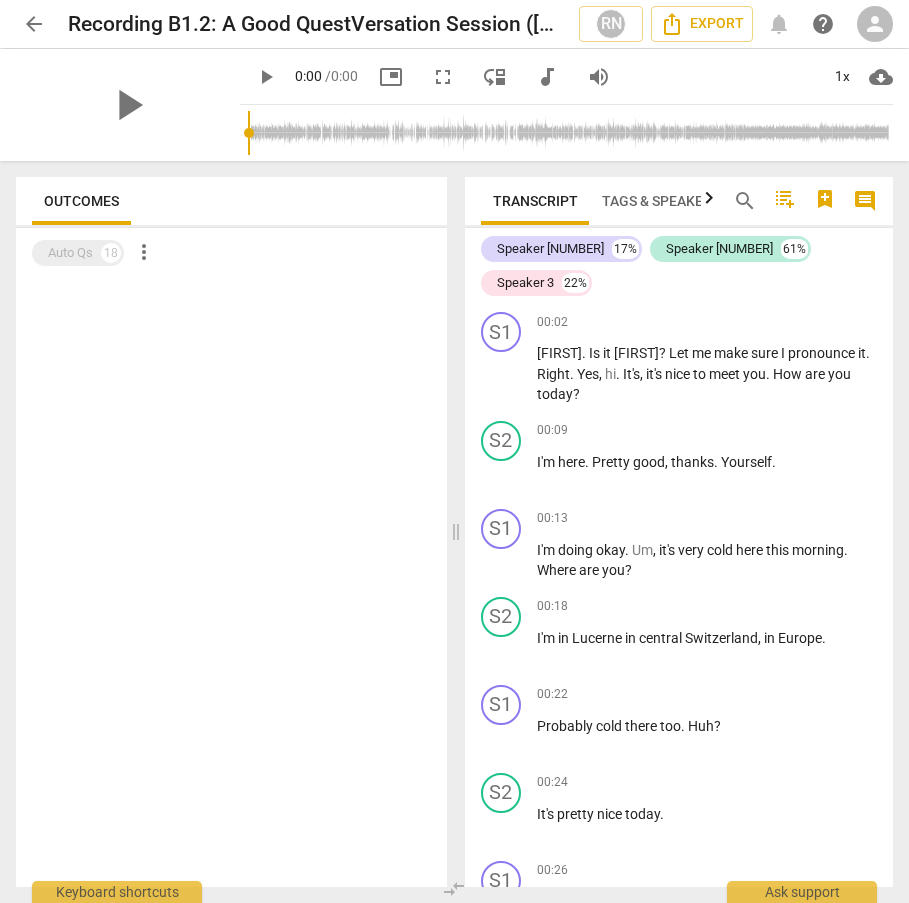 scroll, scrollTop: 0, scrollLeft: 0, axis: both 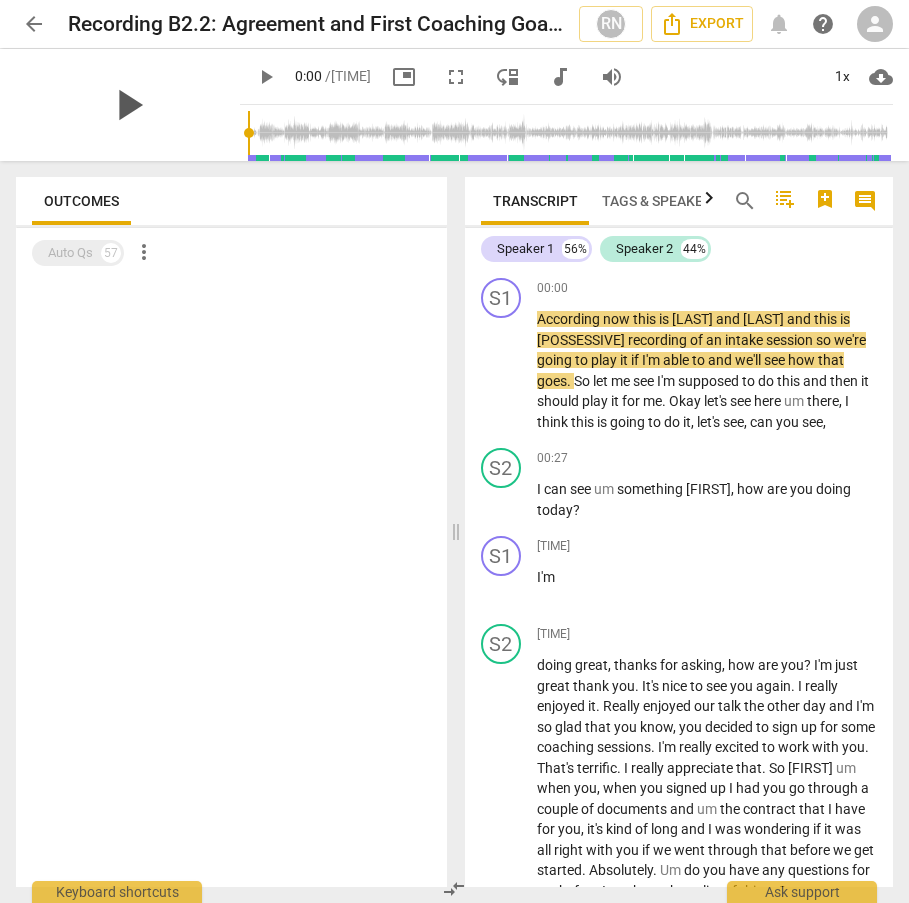 click on "play_arrow" at bounding box center [128, 105] 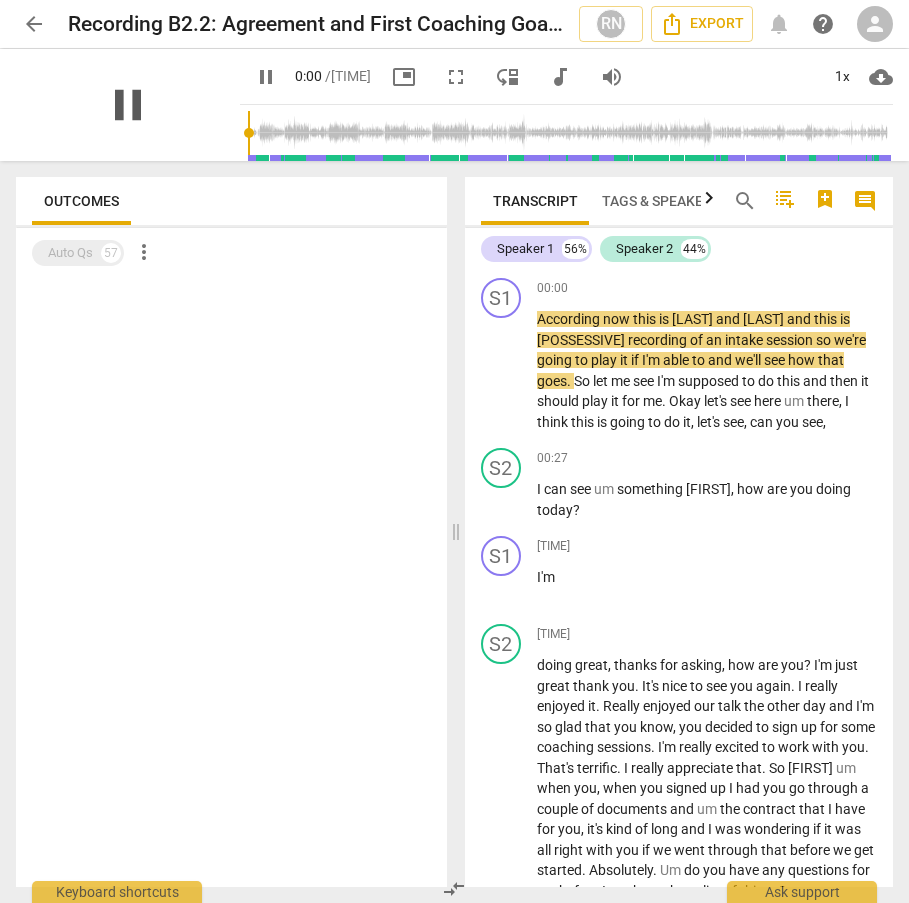 click on "pause" at bounding box center (128, 105) 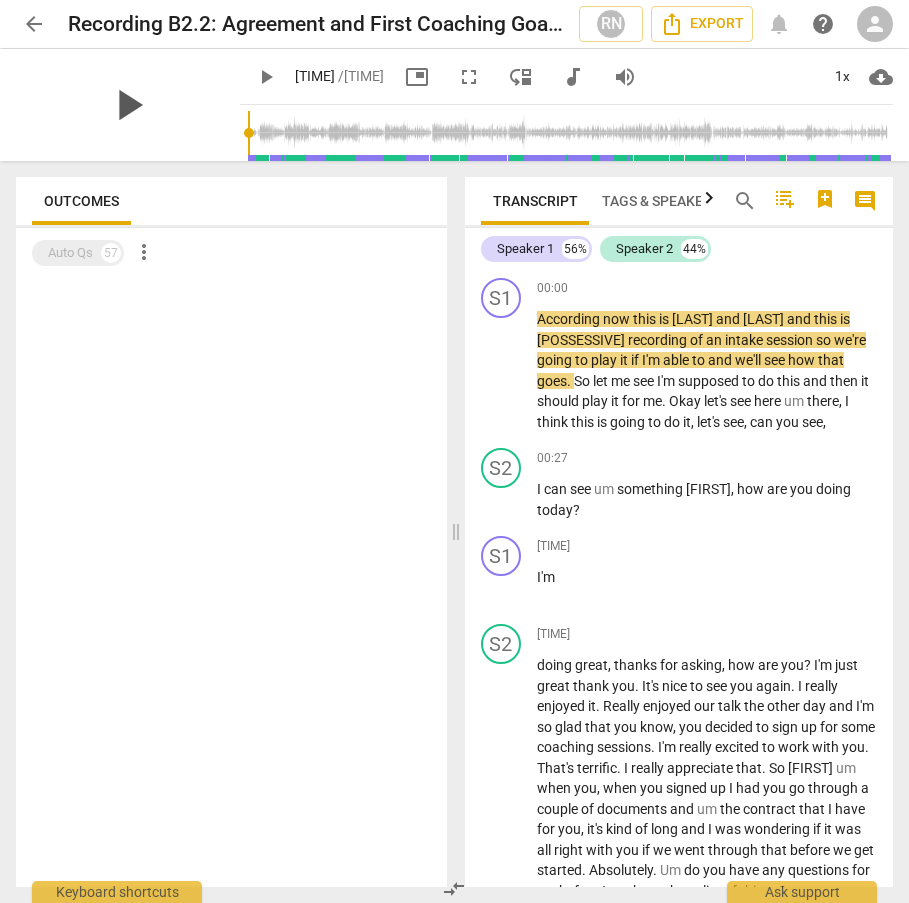 type on "1" 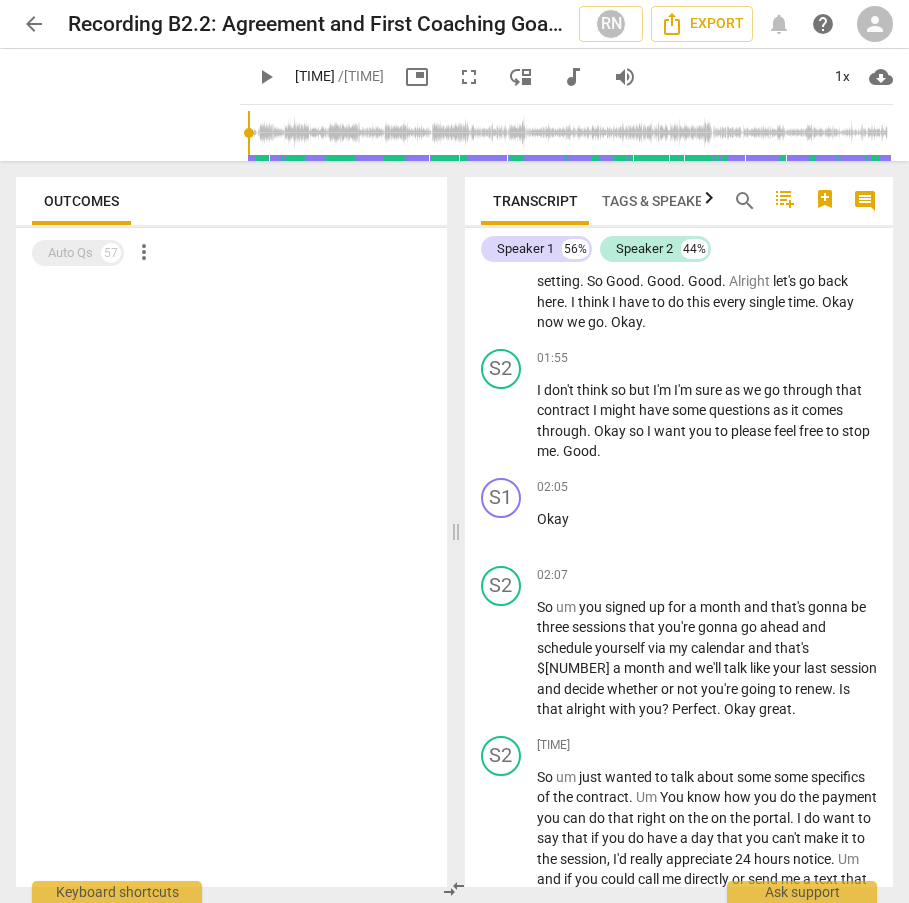 scroll, scrollTop: 0, scrollLeft: 0, axis: both 